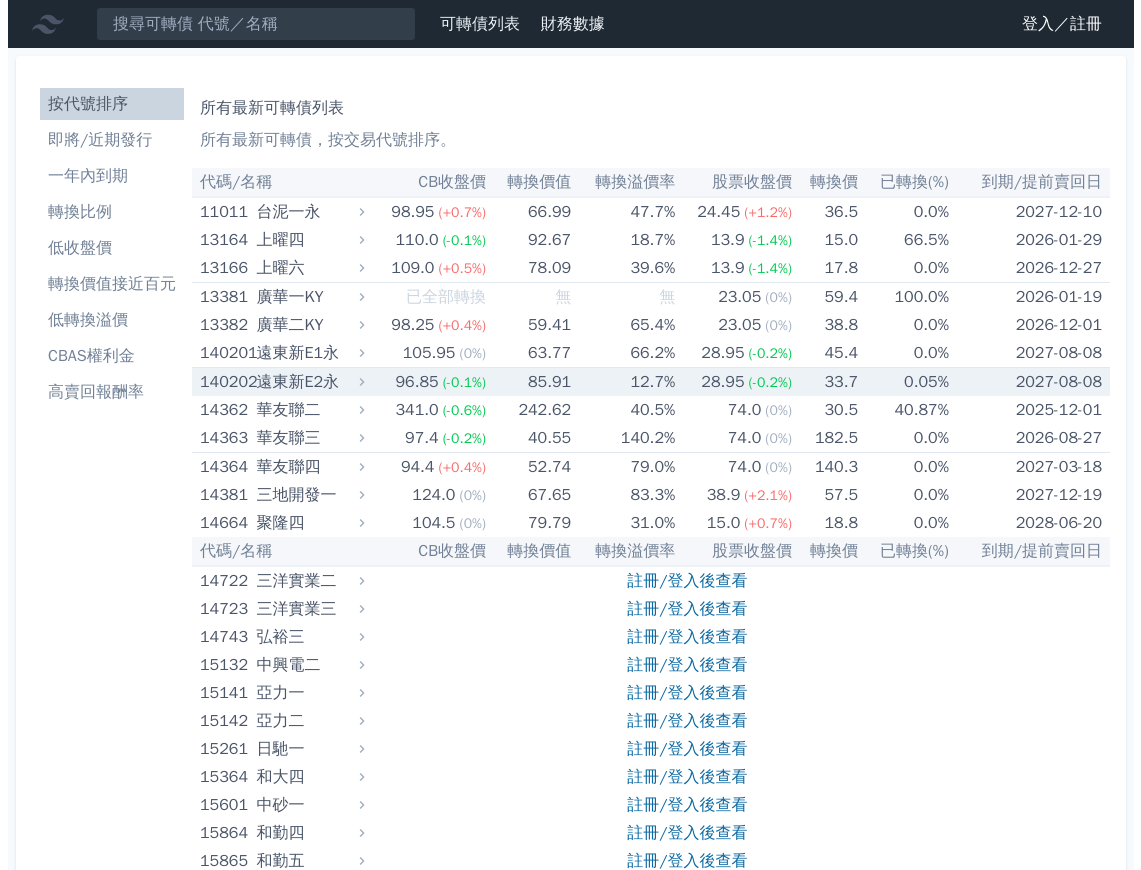 scroll, scrollTop: 0, scrollLeft: 0, axis: both 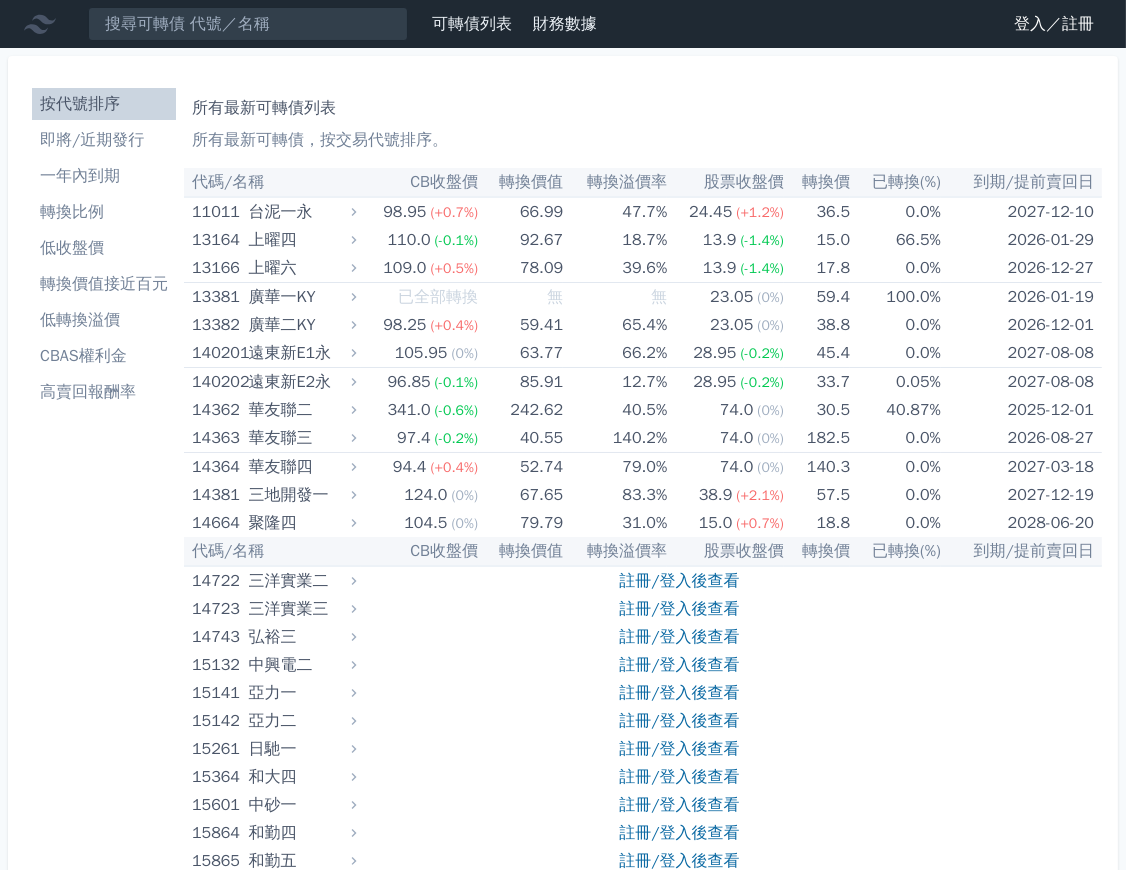 click on "CBAS權利金" at bounding box center (104, 356) 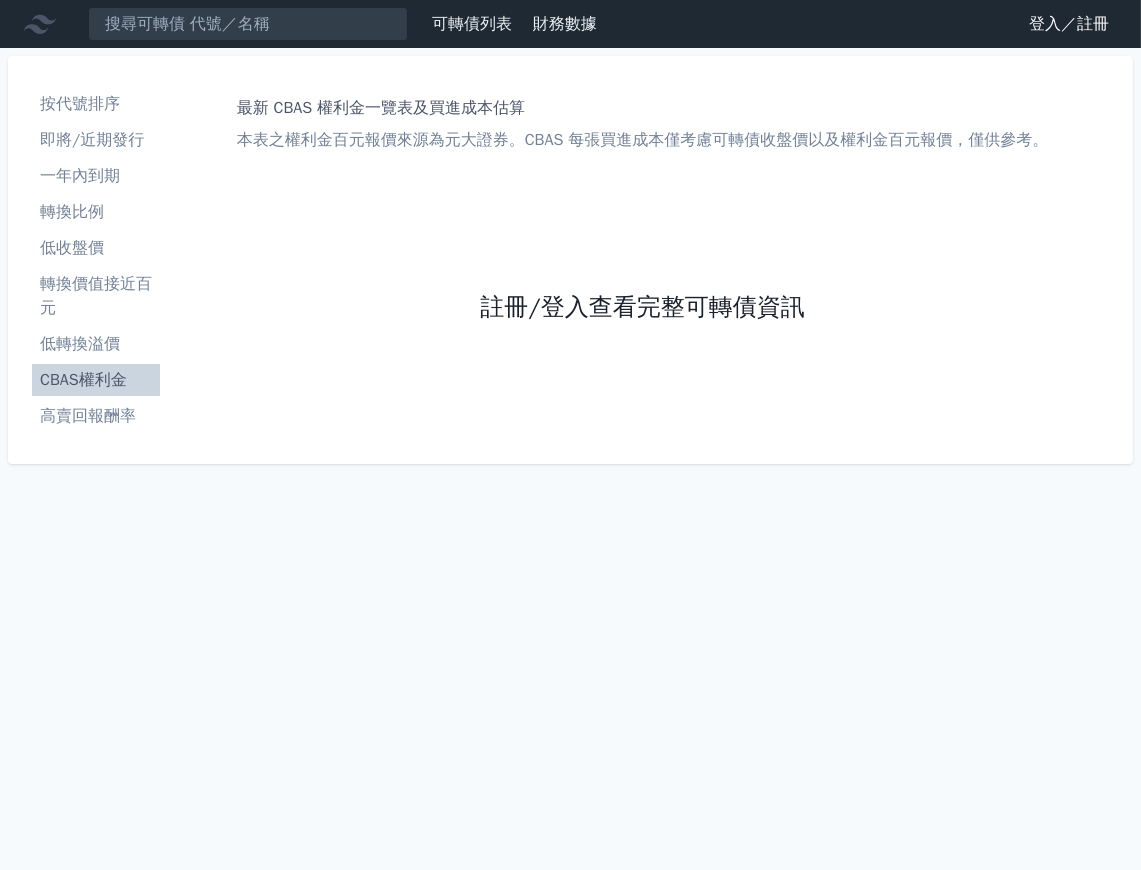 click on "註冊/登入查看完整可轉債資訊" at bounding box center [642, 308] 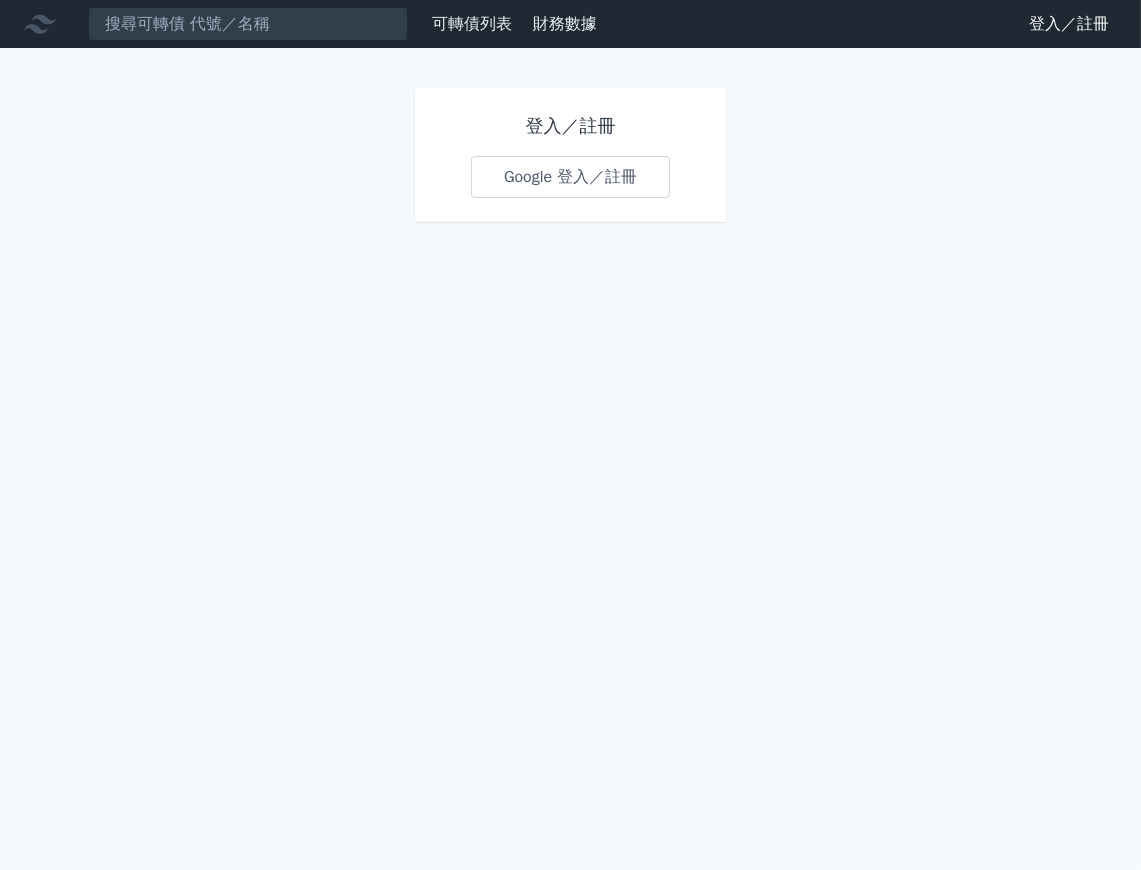 click on "Google 登入／註冊" at bounding box center [570, 177] 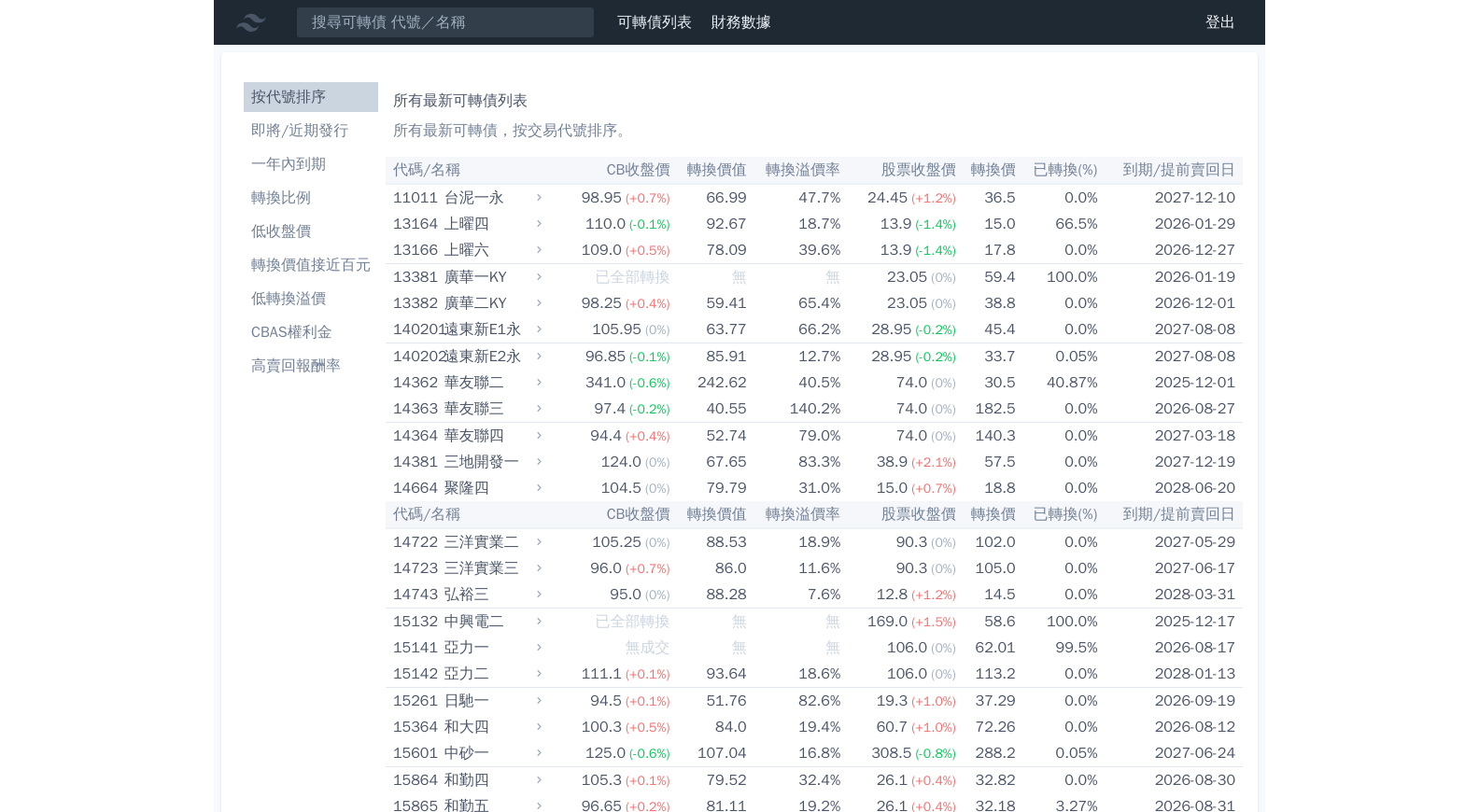 scroll, scrollTop: 0, scrollLeft: 0, axis: both 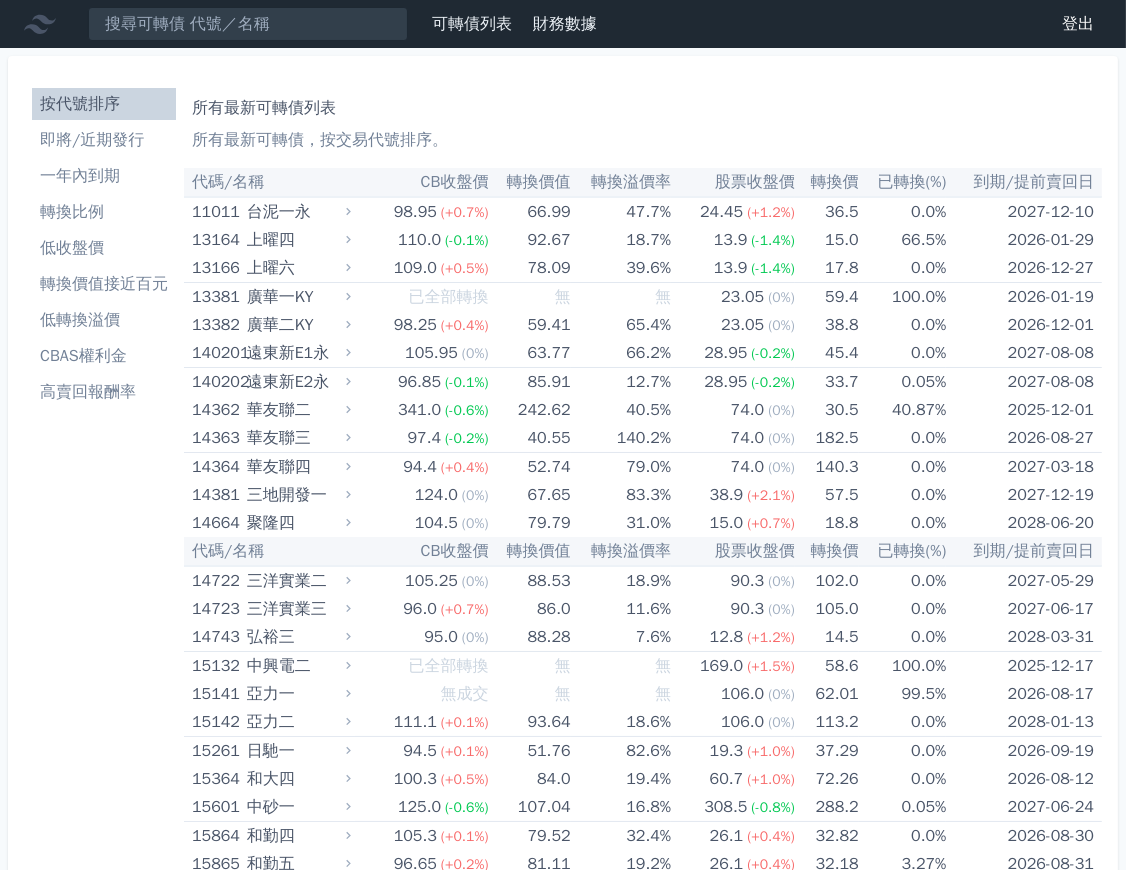 click on "CBAS權利金" at bounding box center [104, 356] 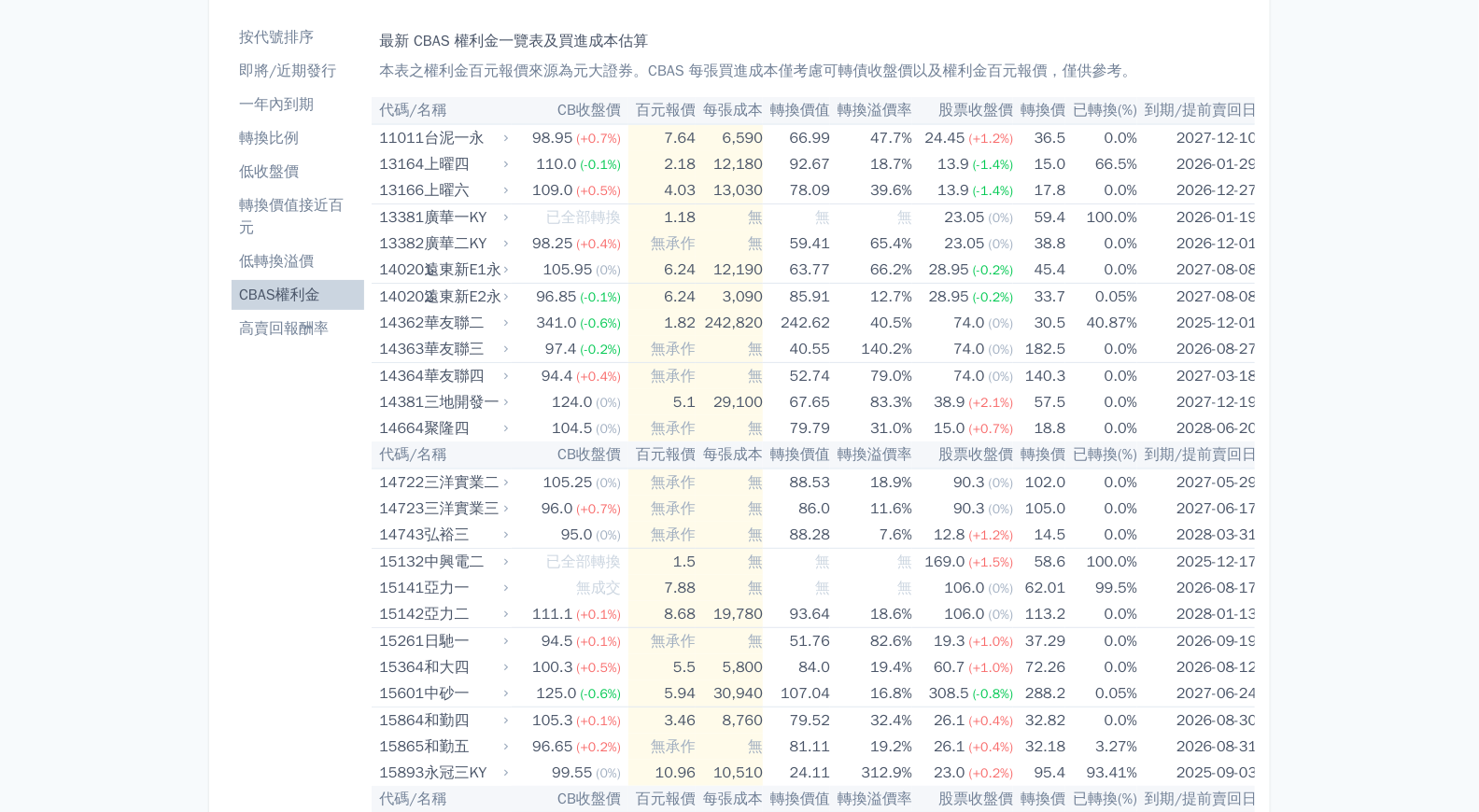 scroll, scrollTop: 0, scrollLeft: 0, axis: both 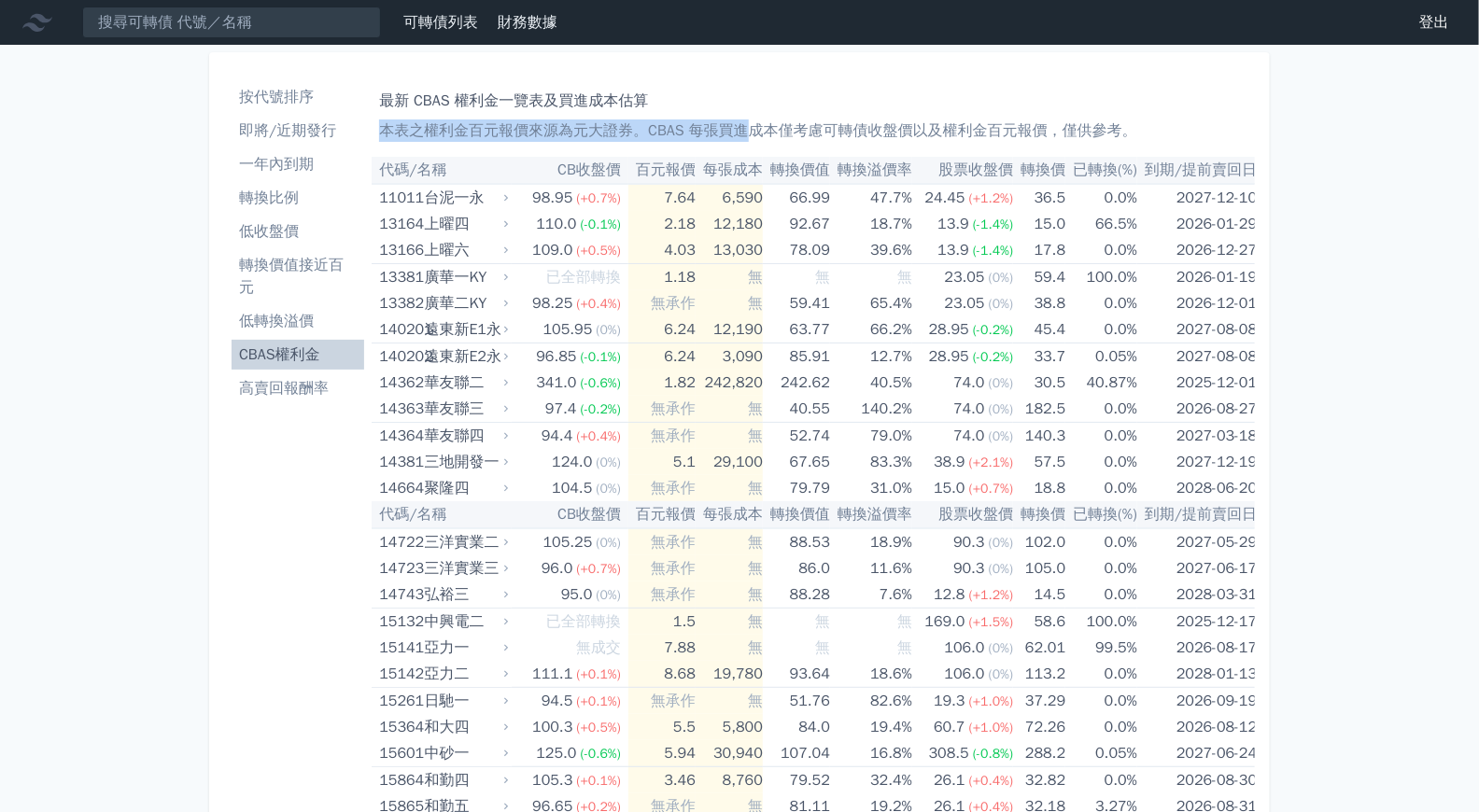 drag, startPoint x: 382, startPoint y: 127, endPoint x: 785, endPoint y: 135, distance: 403.0794 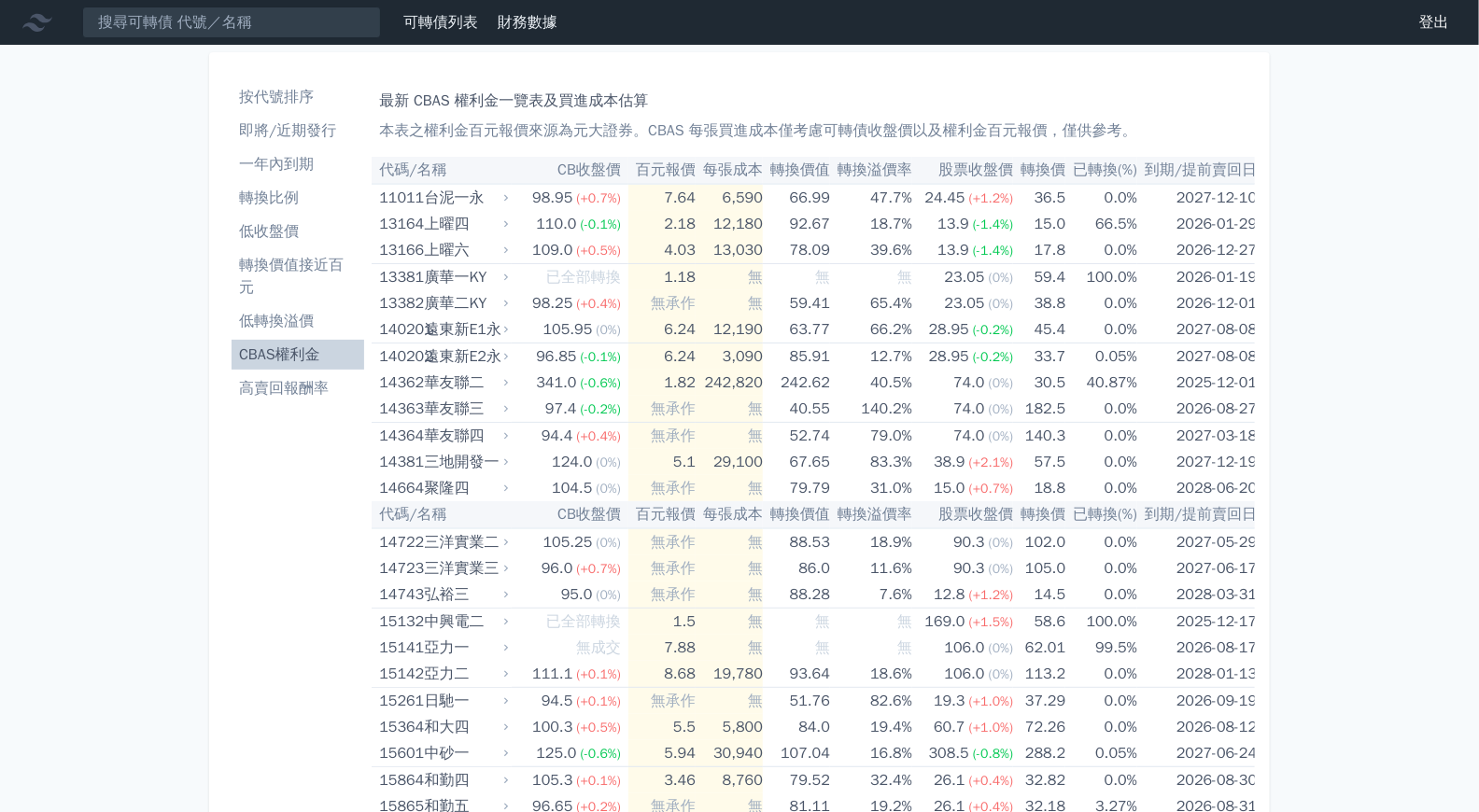 click on "本表之權利金百元報價來源為元大證券。CBAS 每張買進成本僅考慮可轉債收盤價以及權利金百元報價，僅供參考。" at bounding box center [813, 131] 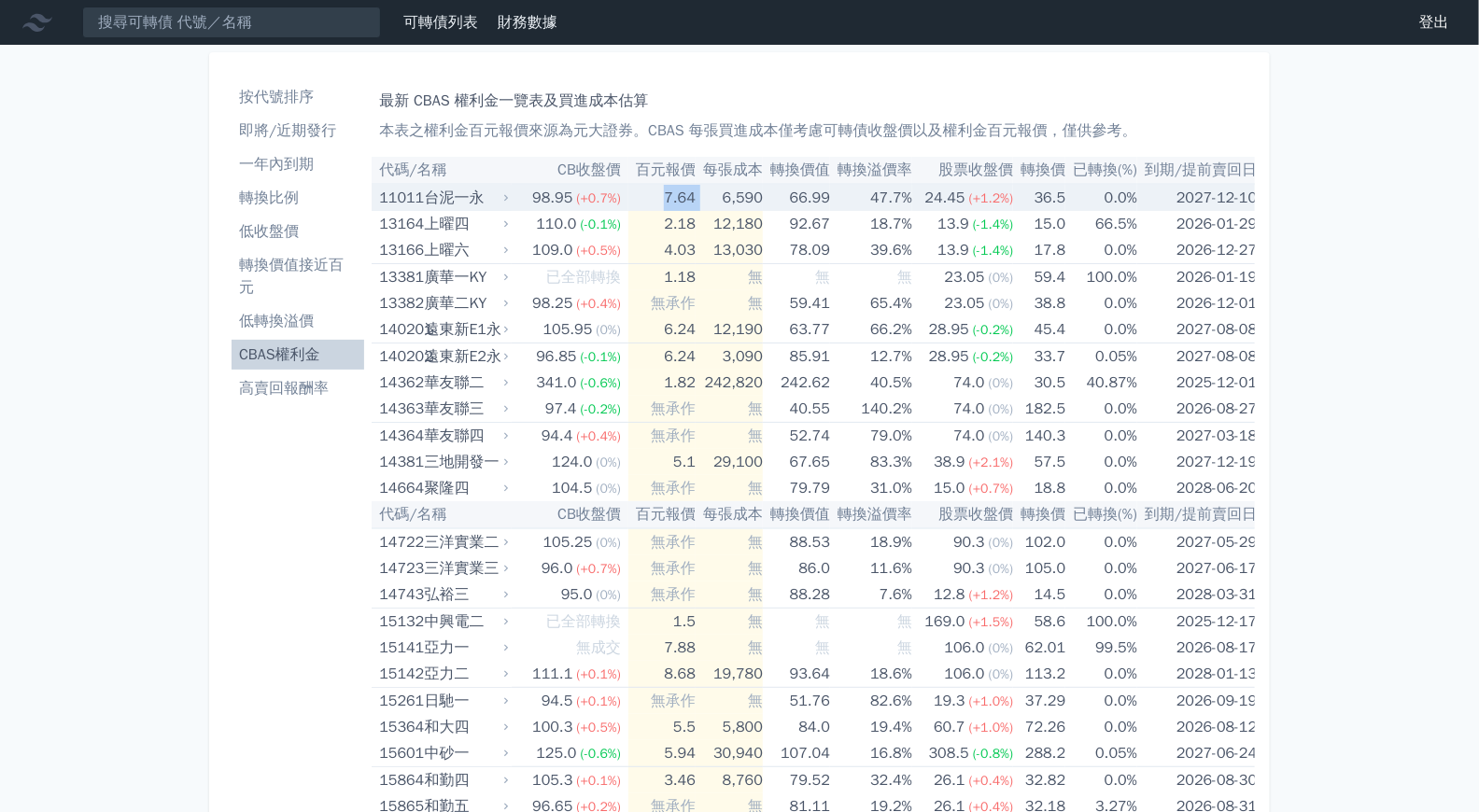 drag, startPoint x: 665, startPoint y: 197, endPoint x: 709, endPoint y: 198, distance: 44.011362 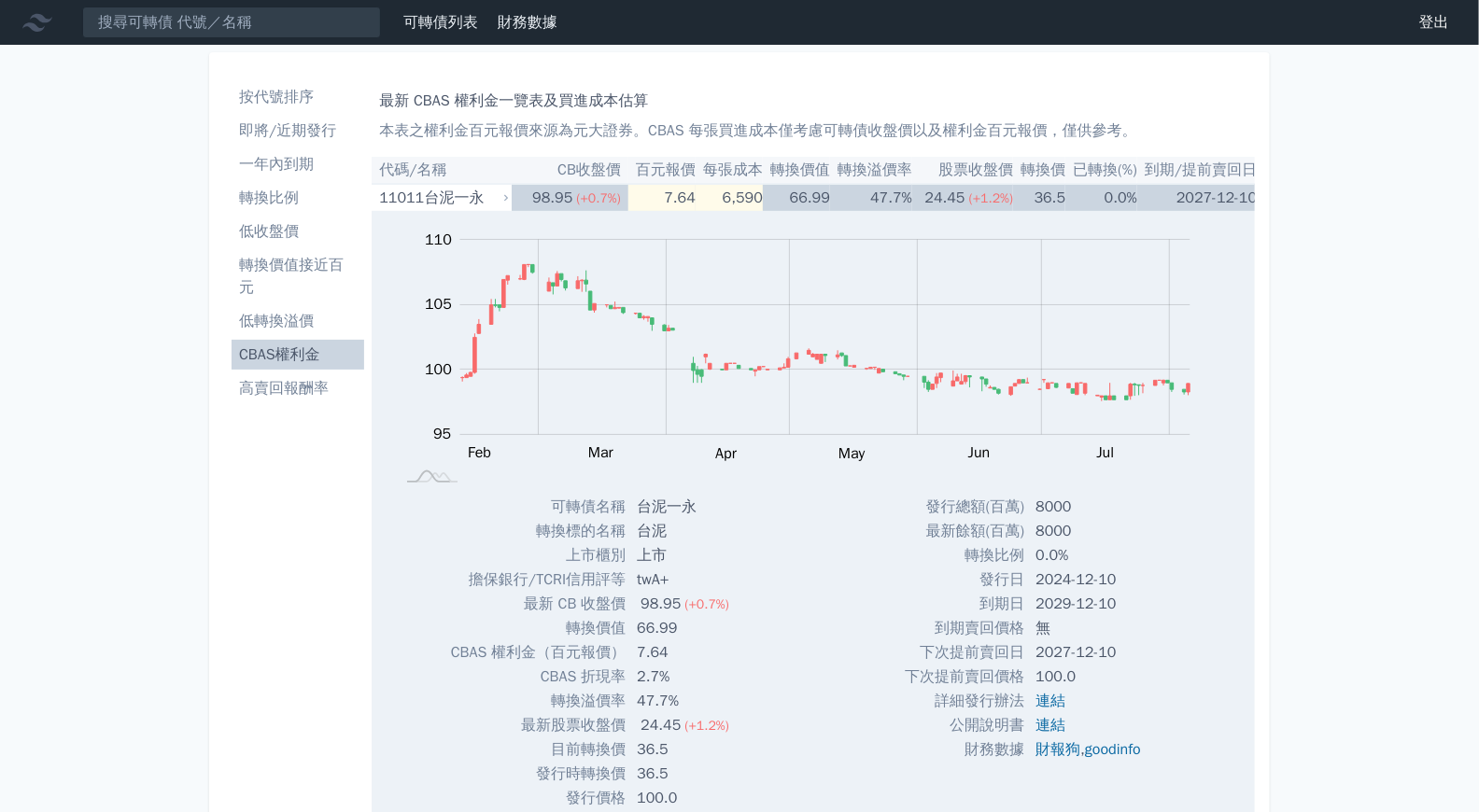 click on "可轉債列表
財務數據
可轉債列表
財務數據
登出
登出
按代號排序
即將/近期發行
一年內到期
轉換比例
低收盤價
轉換價值接近百元
低轉換溢價" at bounding box center (740, 6066) 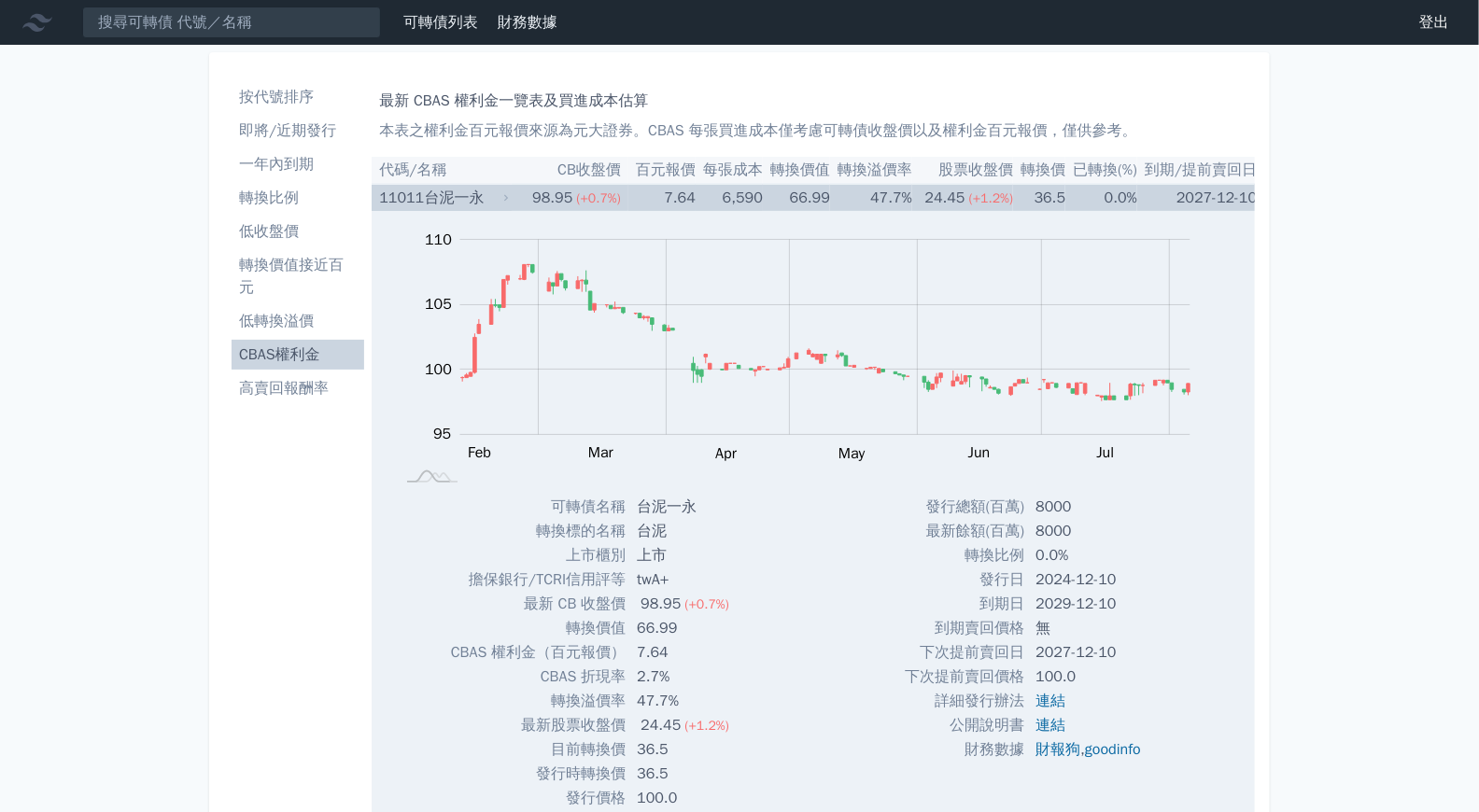 click on "7.64" at bounding box center (662, 197) 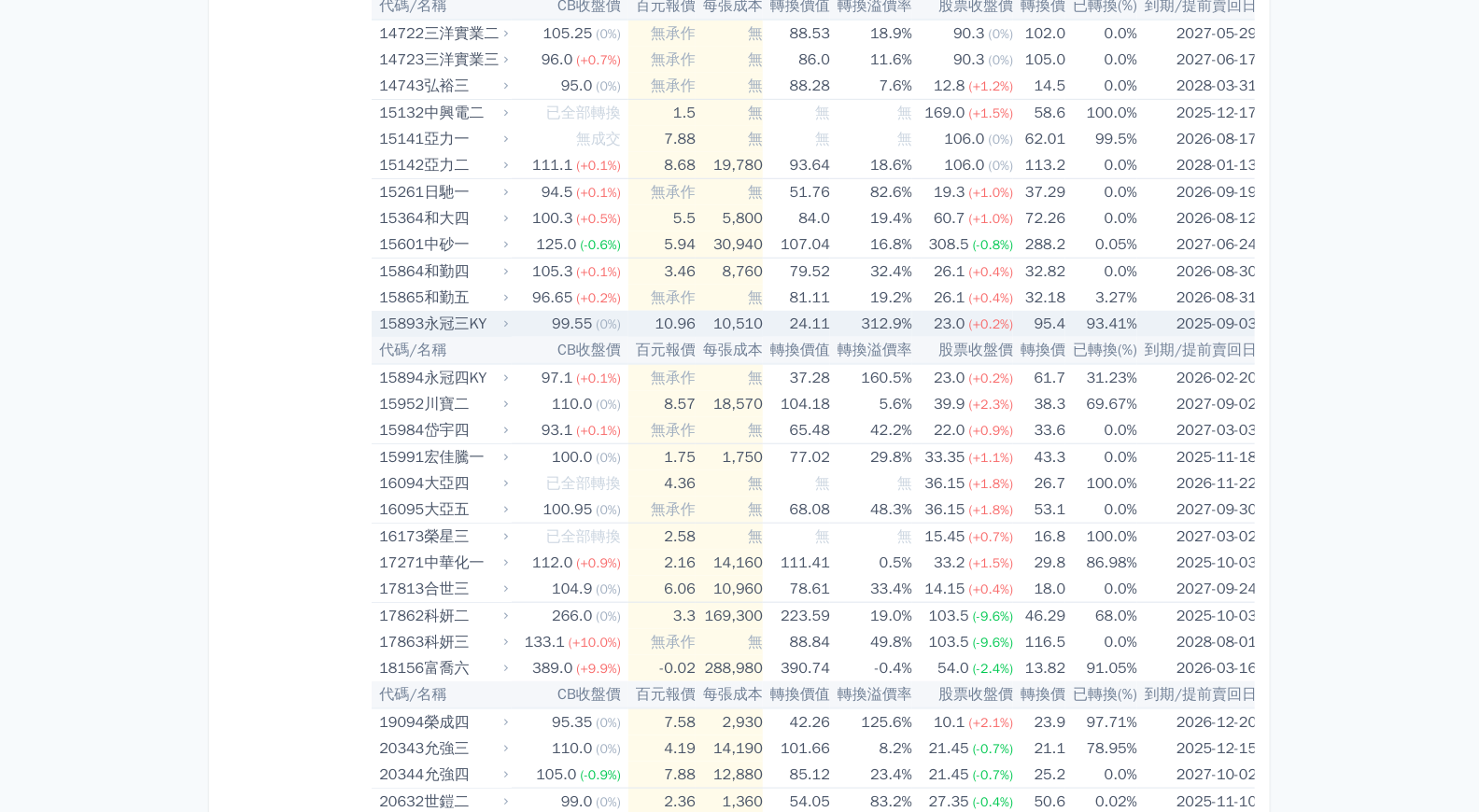 scroll, scrollTop: 500, scrollLeft: 0, axis: vertical 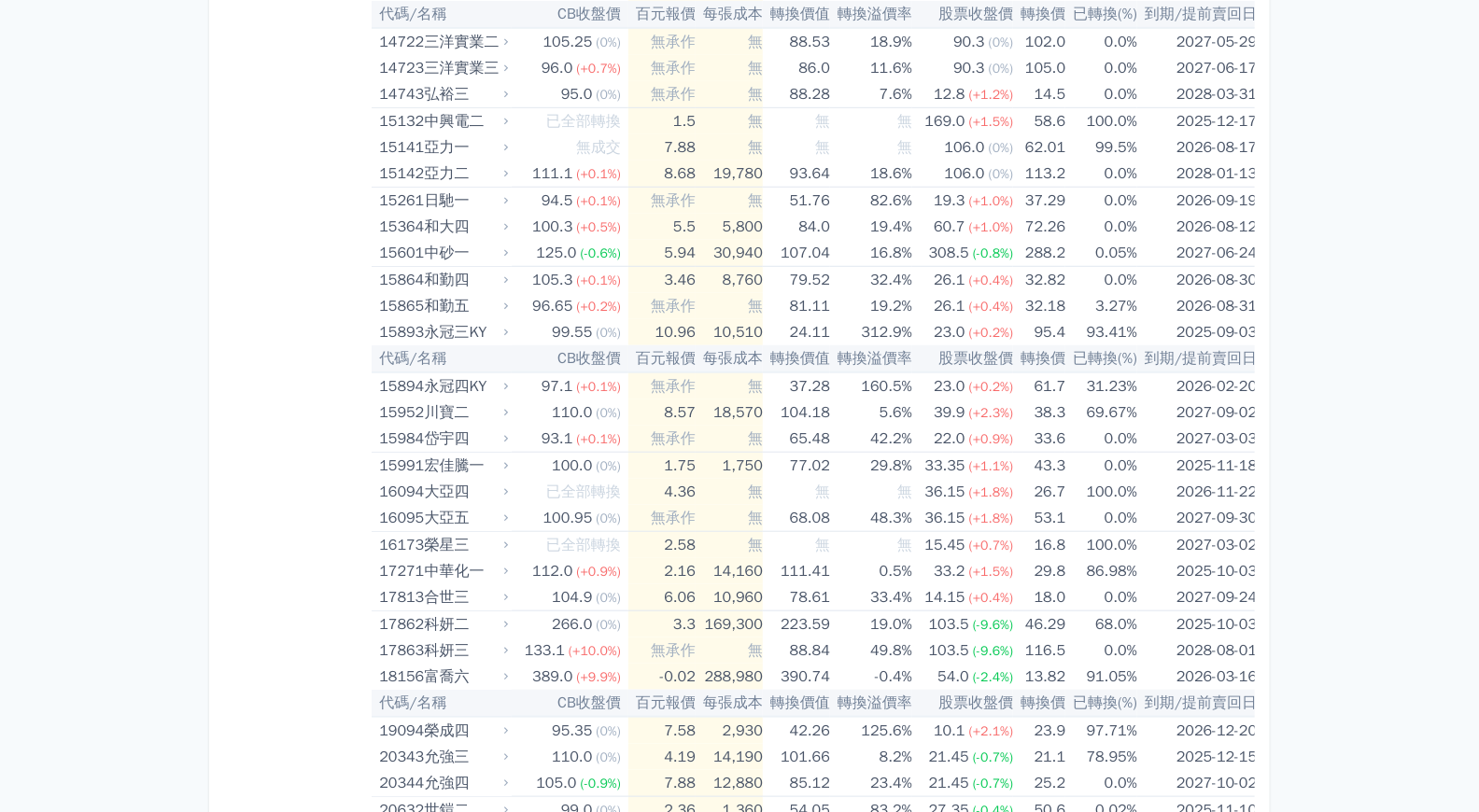 click on "按代號排序
即將/近期發行
一年內到期
轉換比例
低收盤價
轉換價值接近百元
低轉換溢價
CBAS權利金
高賣回報酬率" at bounding box center (298, 5285) 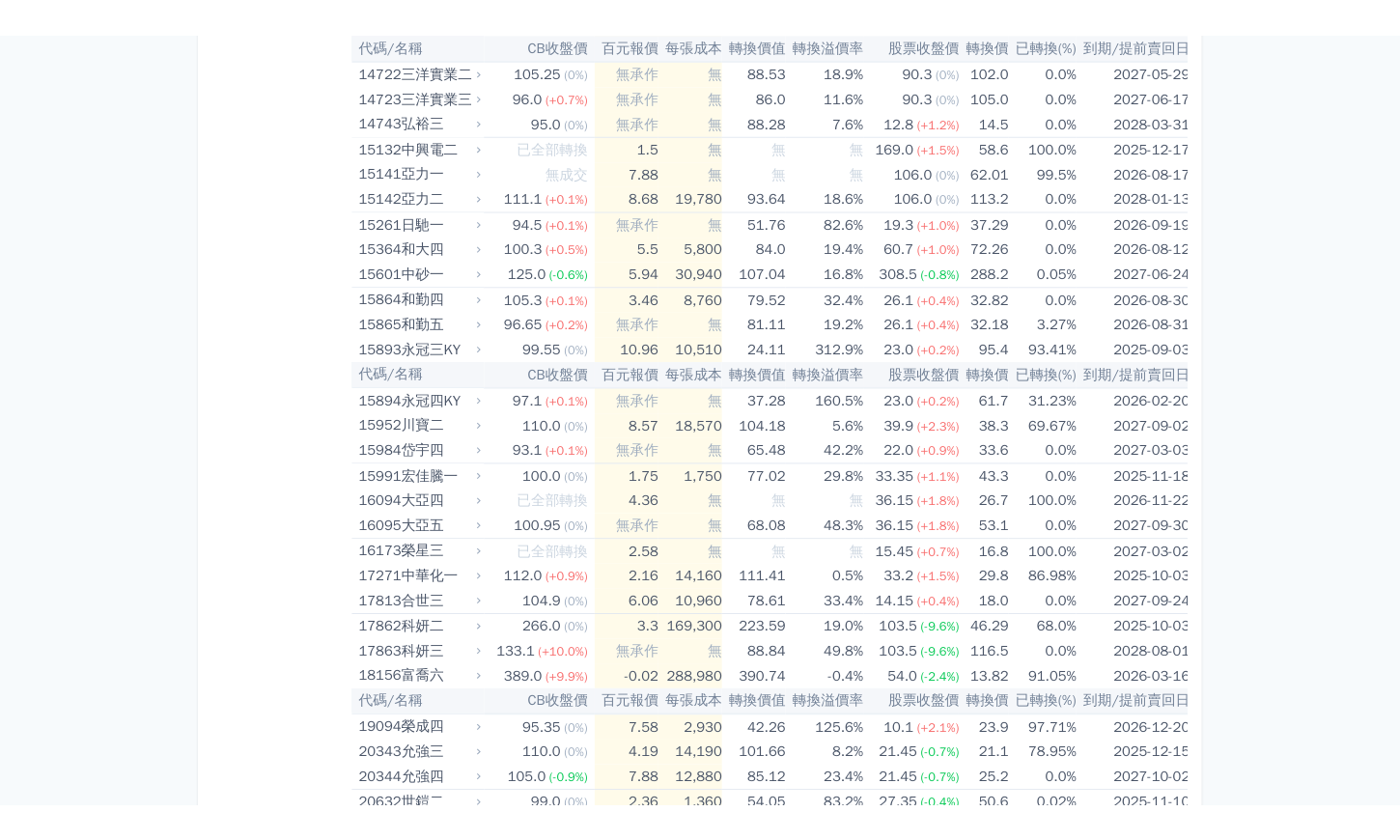 scroll, scrollTop: 0, scrollLeft: 0, axis: both 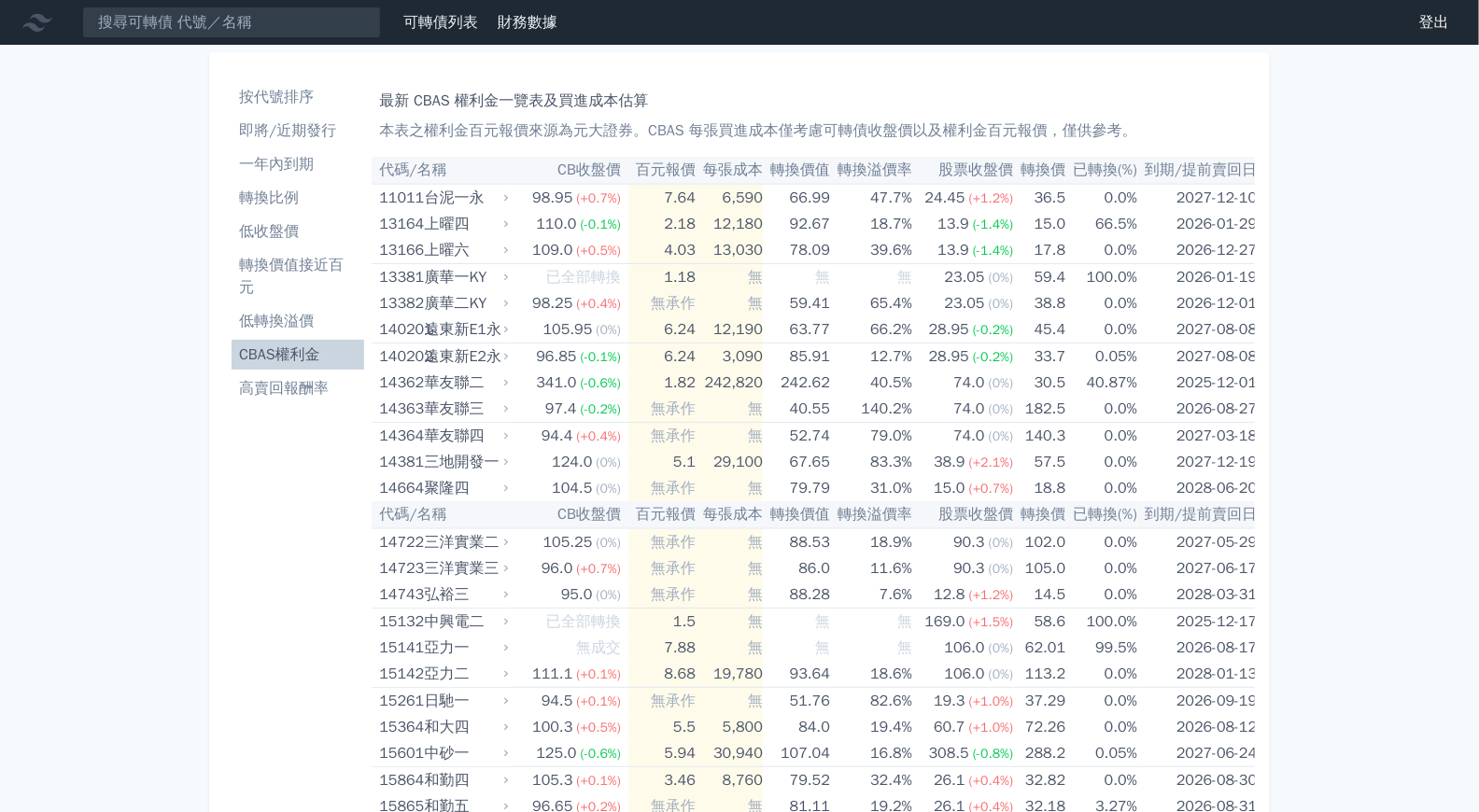 click on "已轉換(%)" at bounding box center (1101, 170) 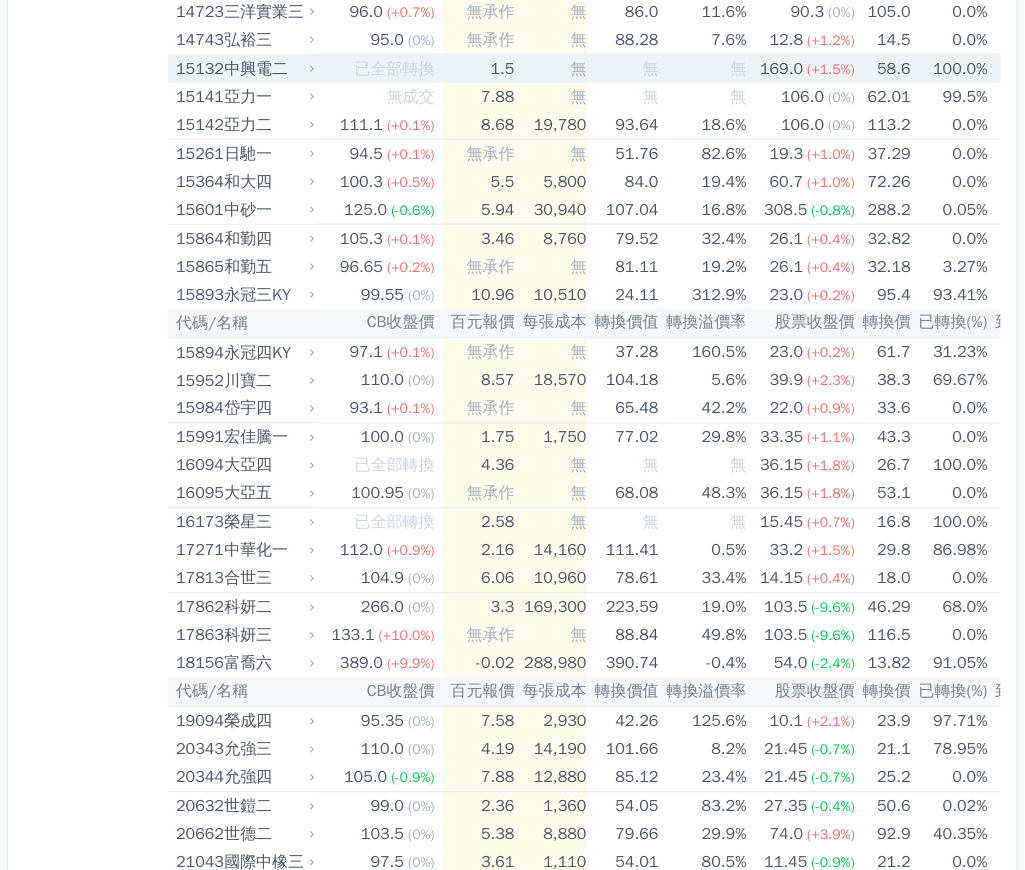 scroll, scrollTop: 600, scrollLeft: 0, axis: vertical 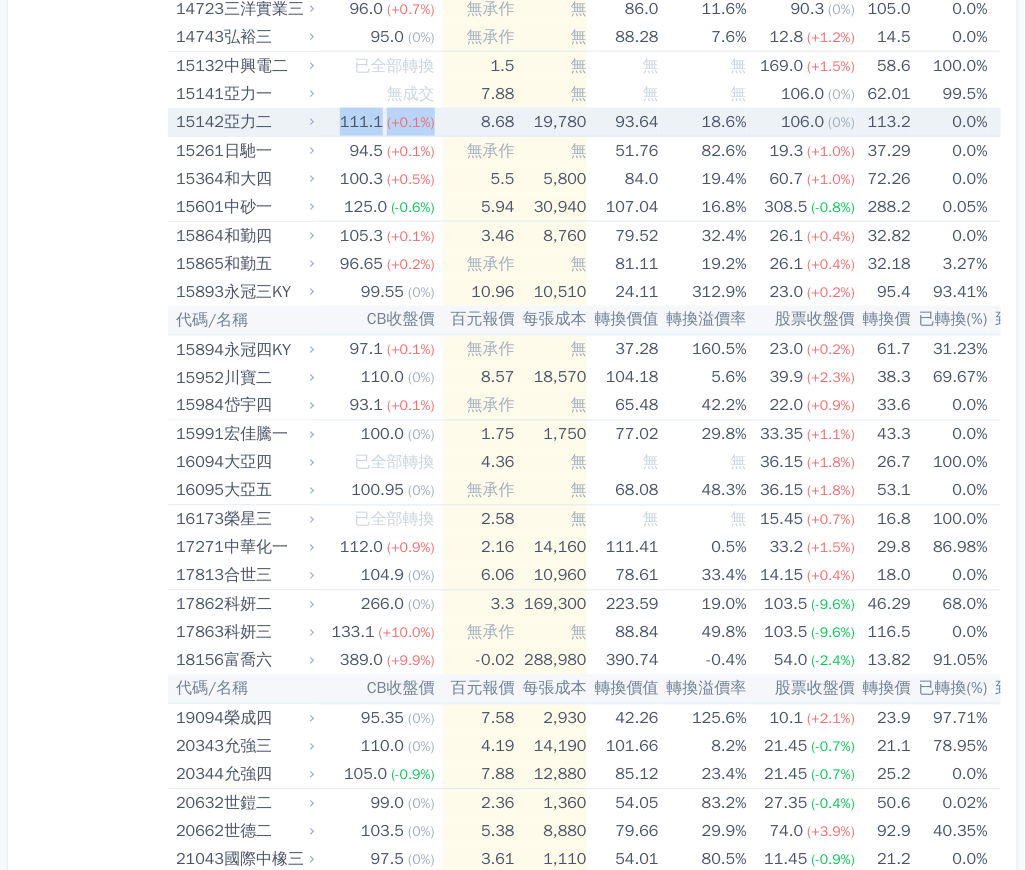 drag, startPoint x: 341, startPoint y: 123, endPoint x: 435, endPoint y: 124, distance: 94.00532 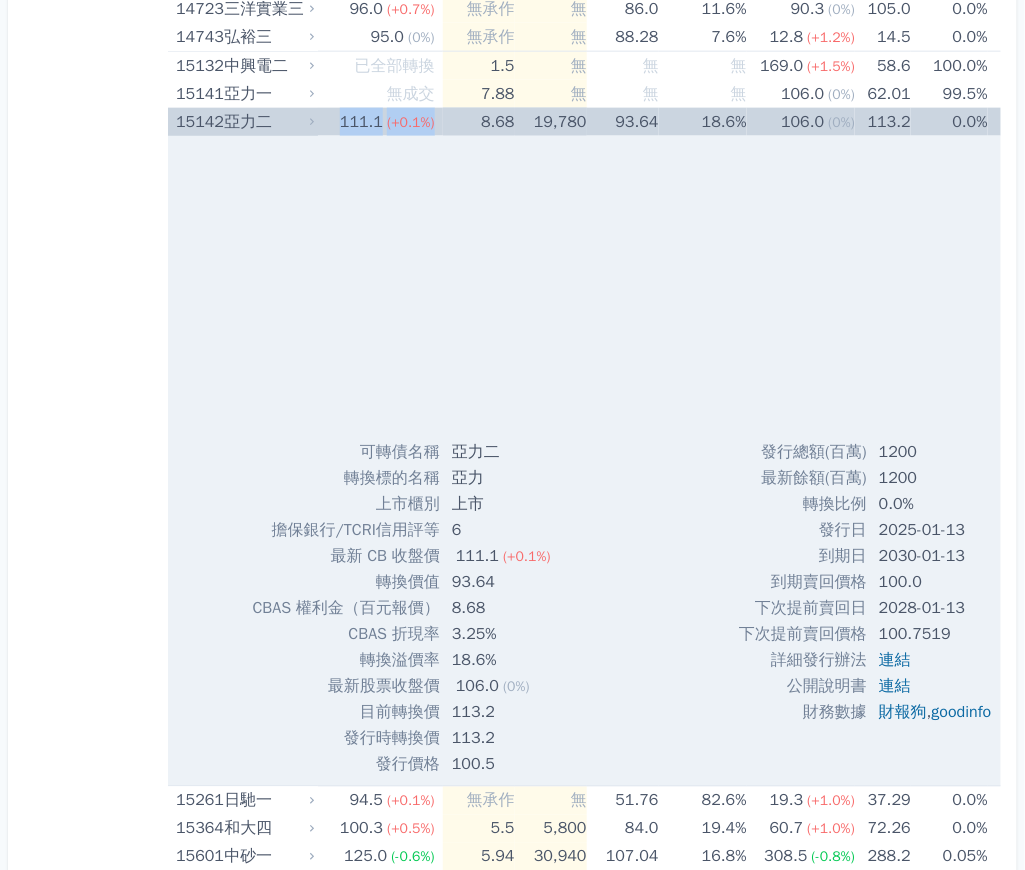 click on "111.1" at bounding box center [361, 122] 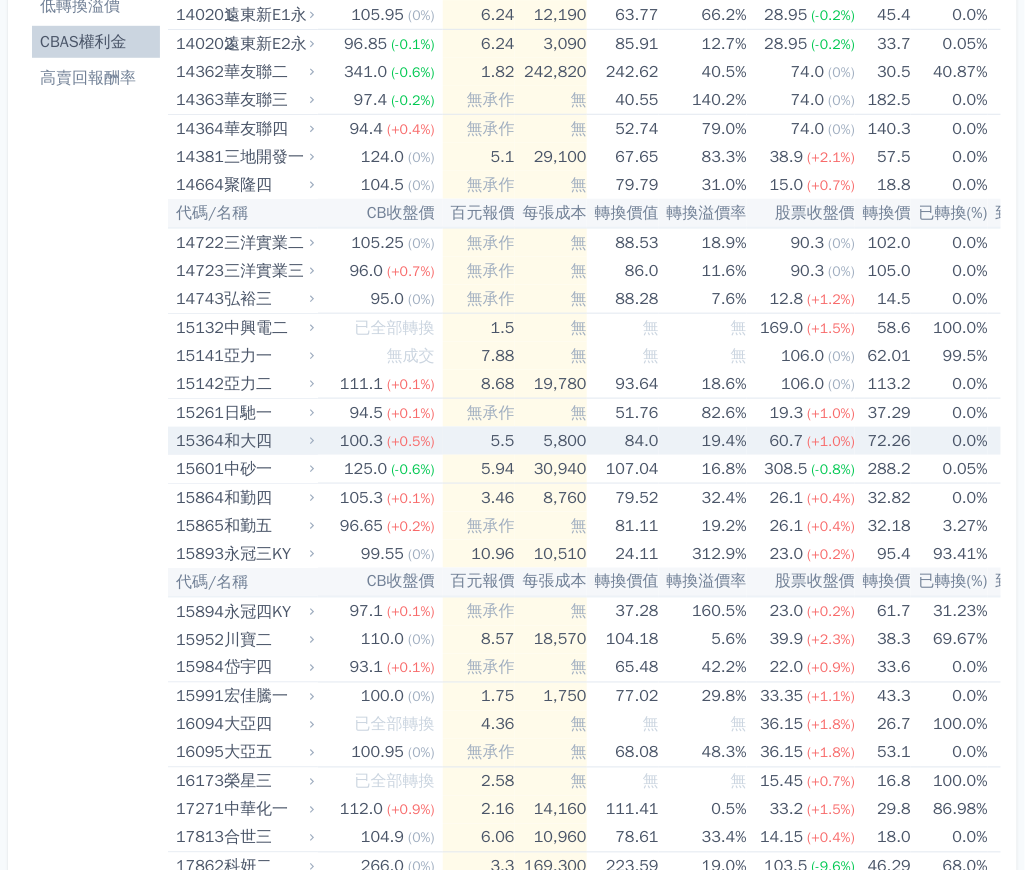 scroll, scrollTop: 300, scrollLeft: 0, axis: vertical 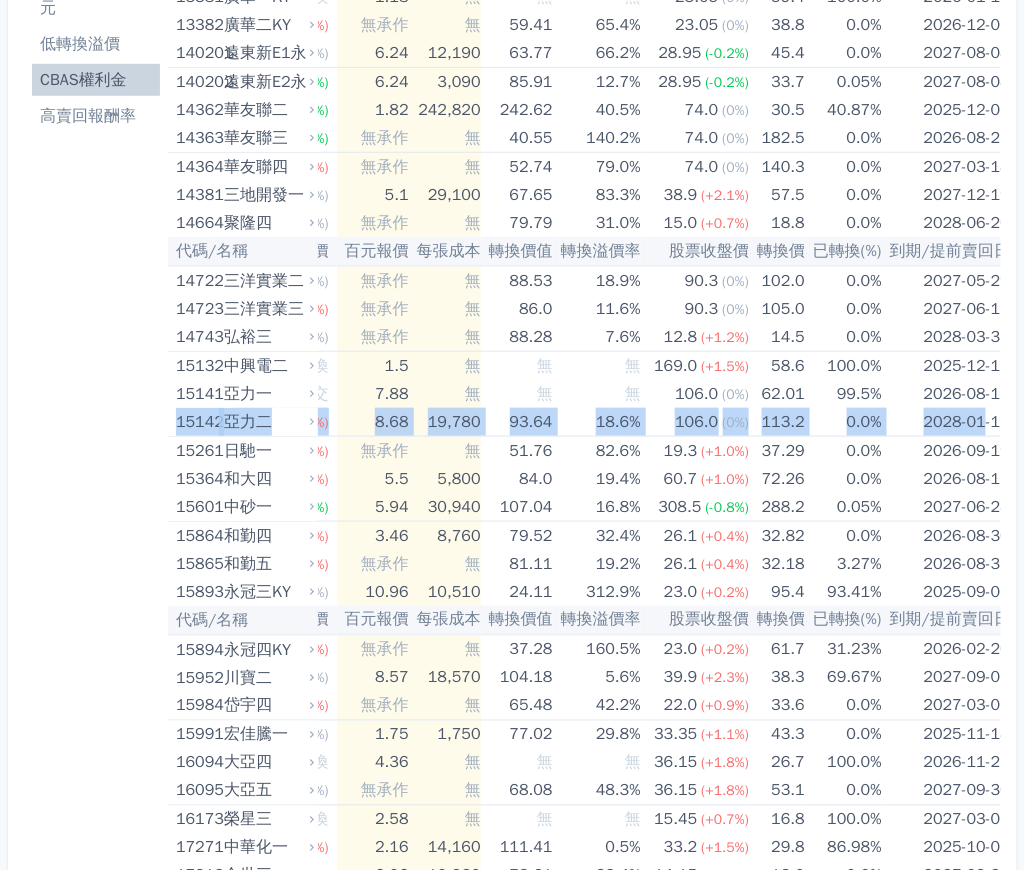 drag, startPoint x: 179, startPoint y: 422, endPoint x: 1002, endPoint y: 423, distance: 823.0006 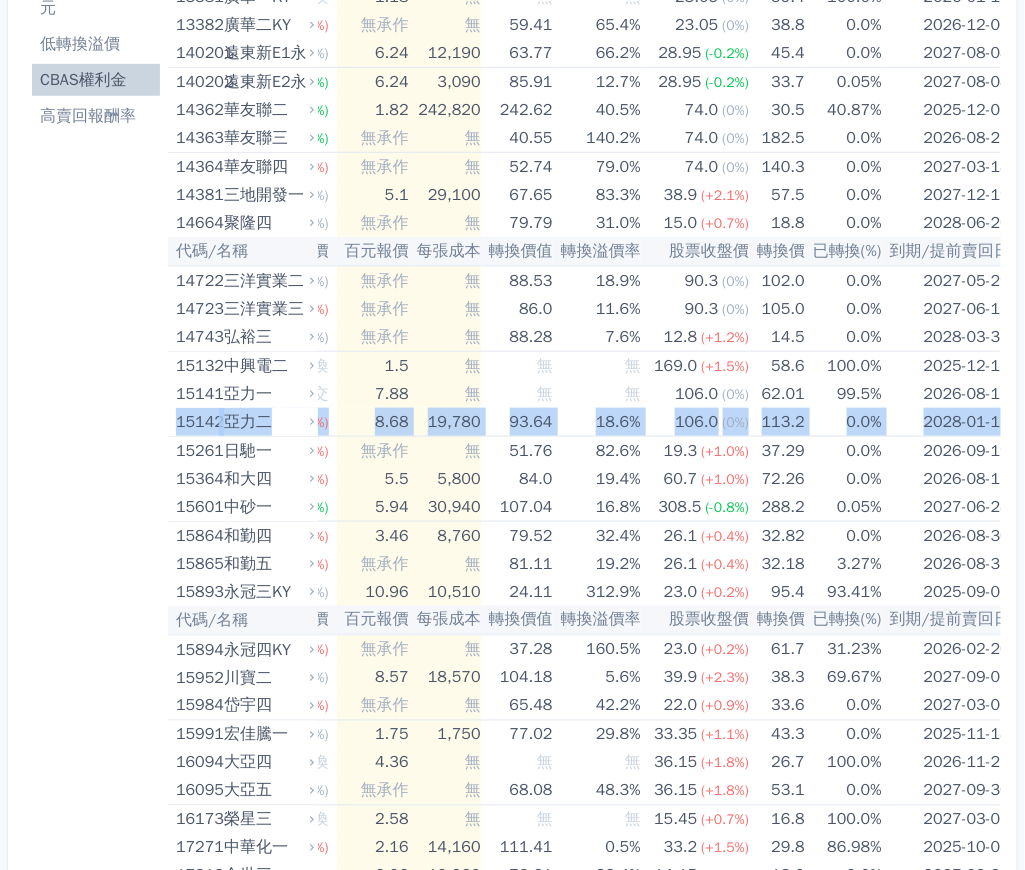 scroll, scrollTop: 0, scrollLeft: 126, axis: horizontal 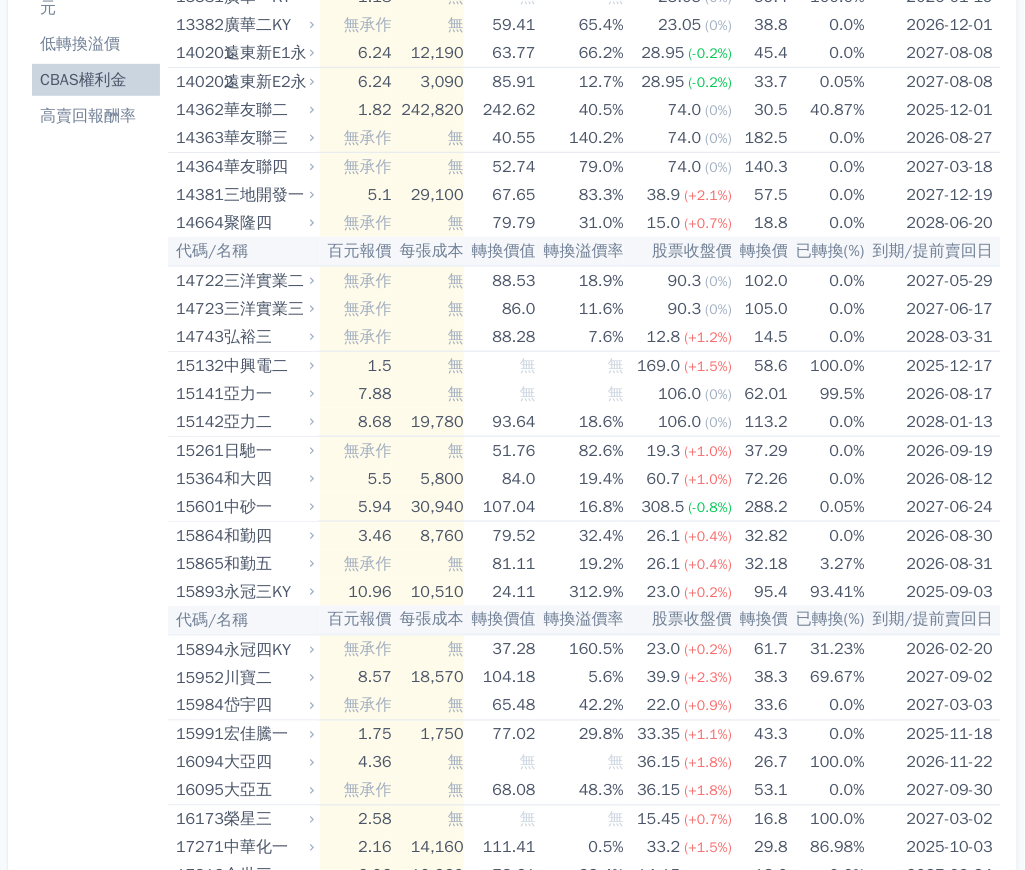 click on "按代號排序
即將/近期發行
一年內到期
轉換比例
低收盤價
轉換價值接近百元
低轉換溢價
CBAS權利金
高賣回報酬率" at bounding box center (96, 5898) 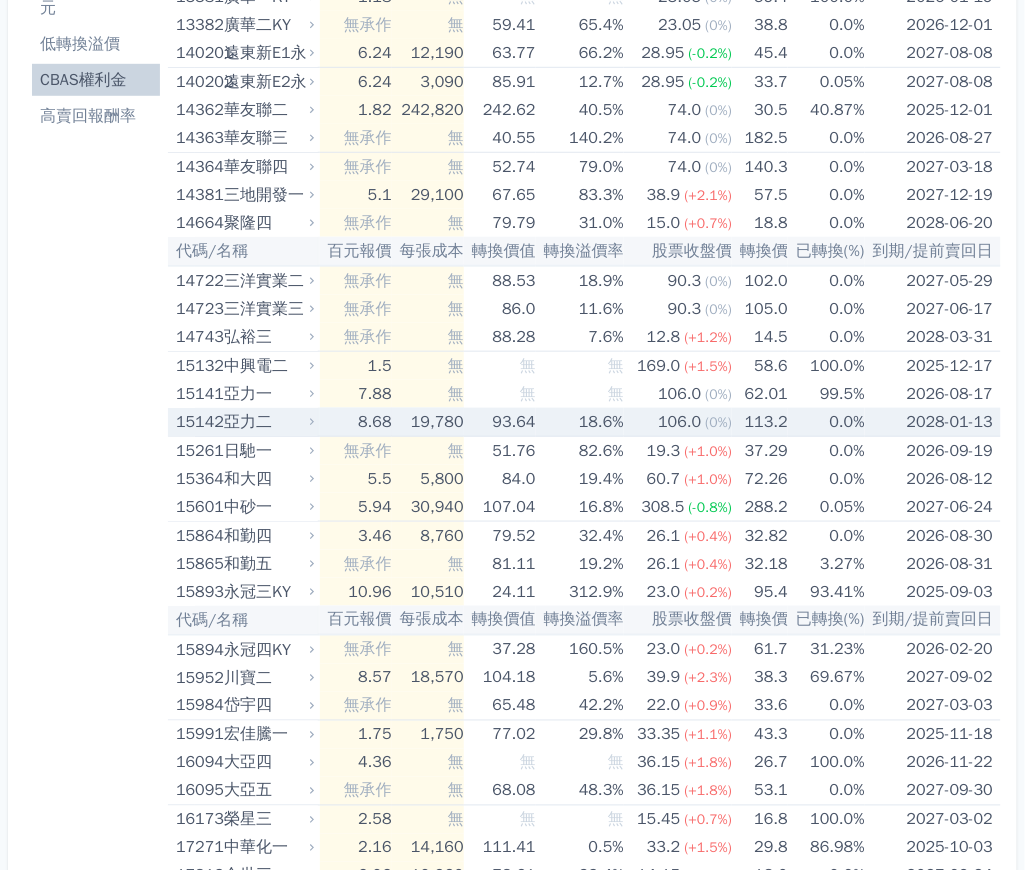 scroll, scrollTop: 0, scrollLeft: 125, axis: horizontal 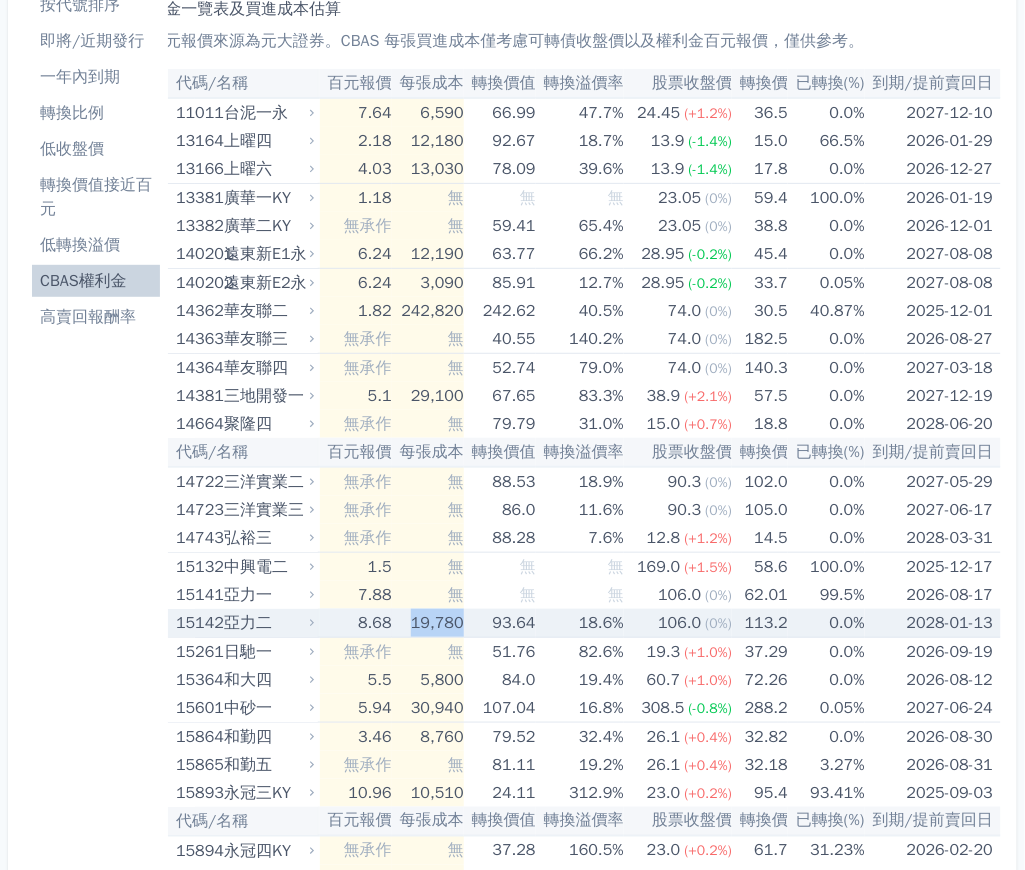 drag, startPoint x: 415, startPoint y: 625, endPoint x: 459, endPoint y: 625, distance: 44 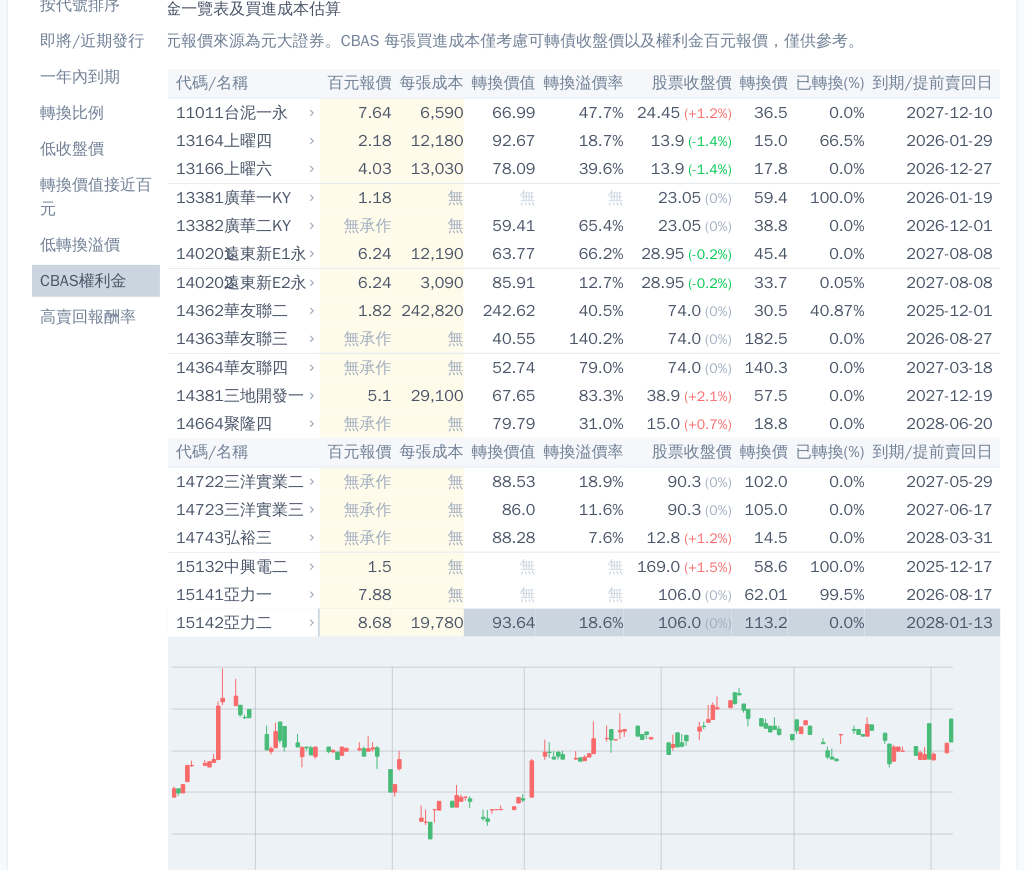 click on "按代號排序
即將/近期發行
一年內到期
轉換比例
低收盤價
轉換價值接近百元
低轉換溢價
CBAS權利金
高賣回報酬率" at bounding box center (96, 6424) 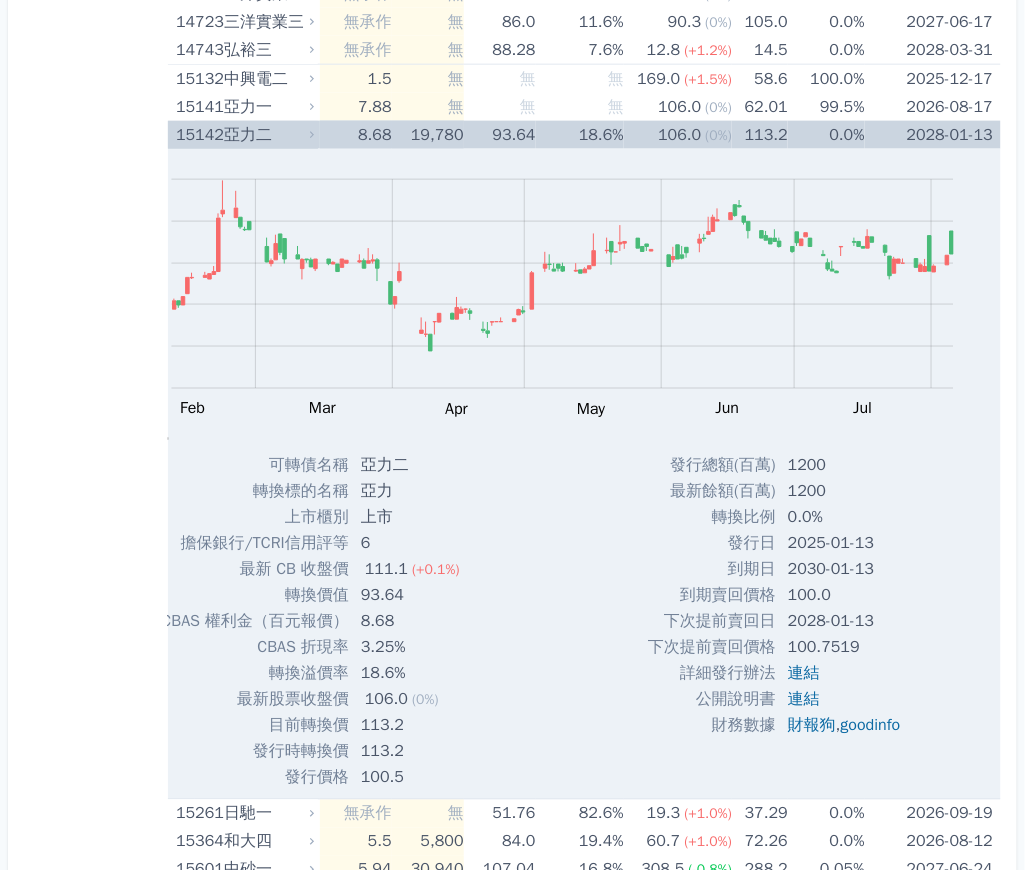 scroll, scrollTop: 600, scrollLeft: 0, axis: vertical 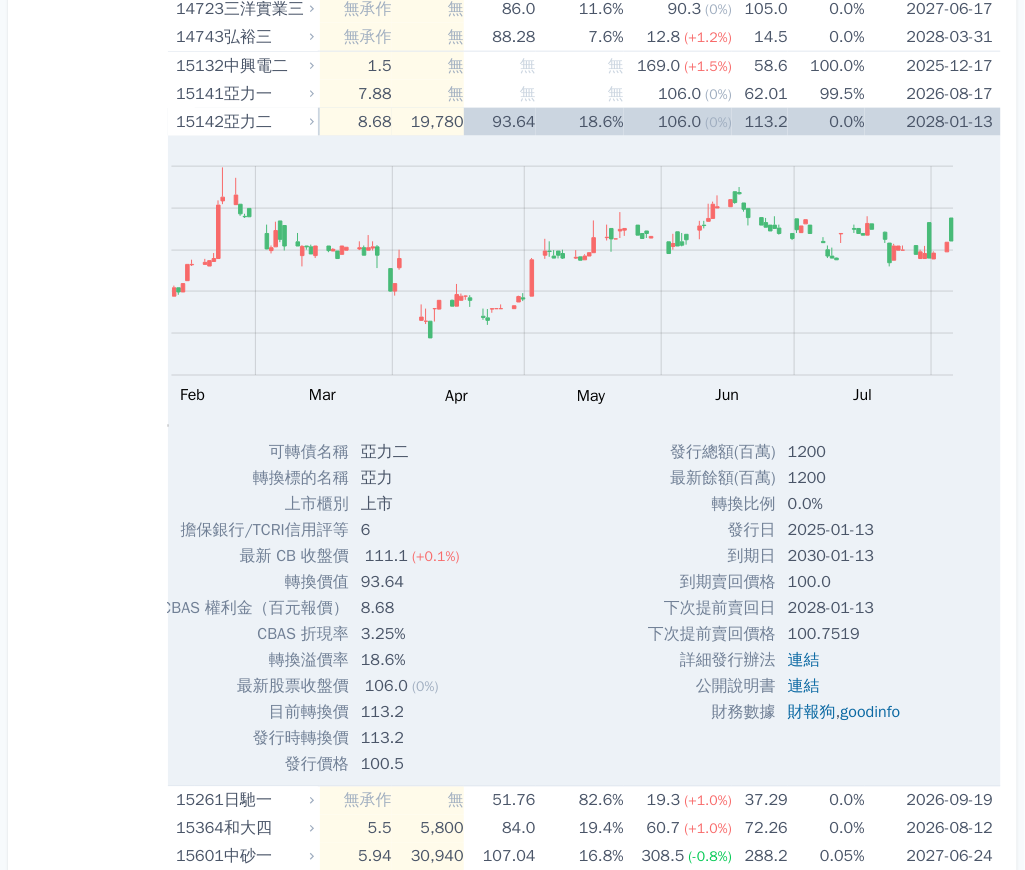click on "按代號排序
即將/近期發行
一年內到期
轉換比例
低收盤價
轉換價值接近百元
低轉換溢價
CBAS權利金
高賣回報酬率" at bounding box center (96, 5923) 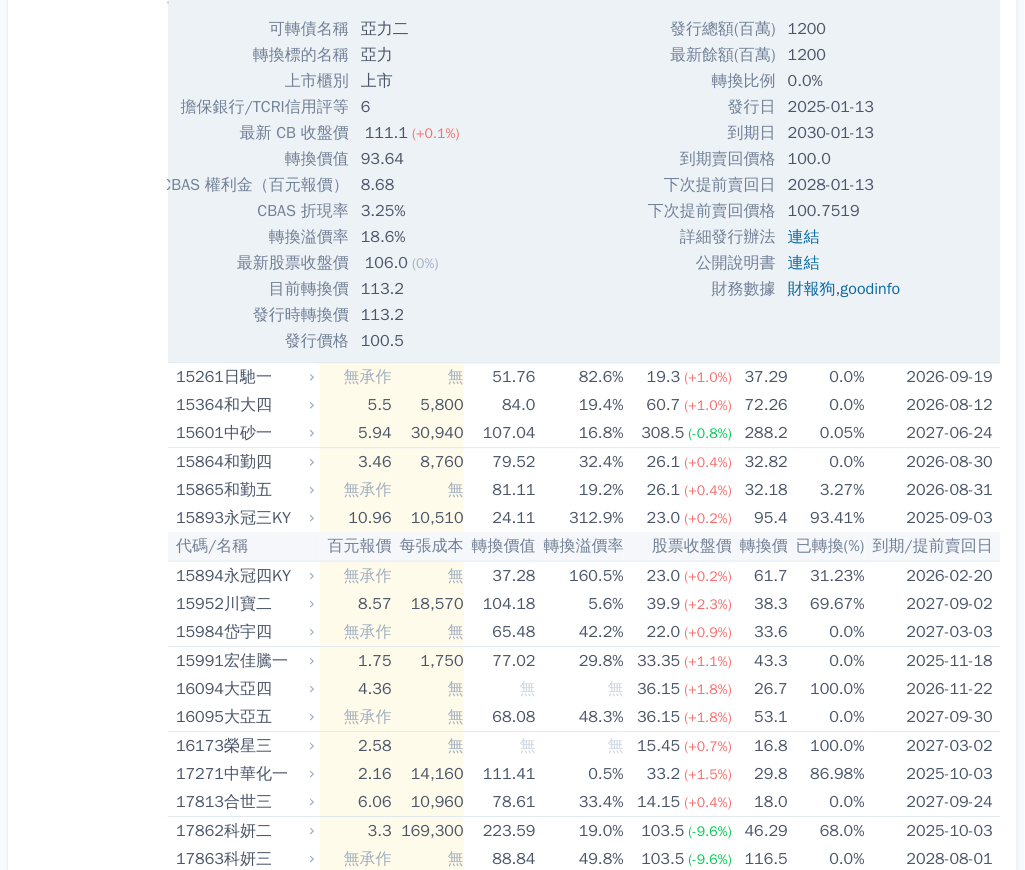 scroll, scrollTop: 1100, scrollLeft: 0, axis: vertical 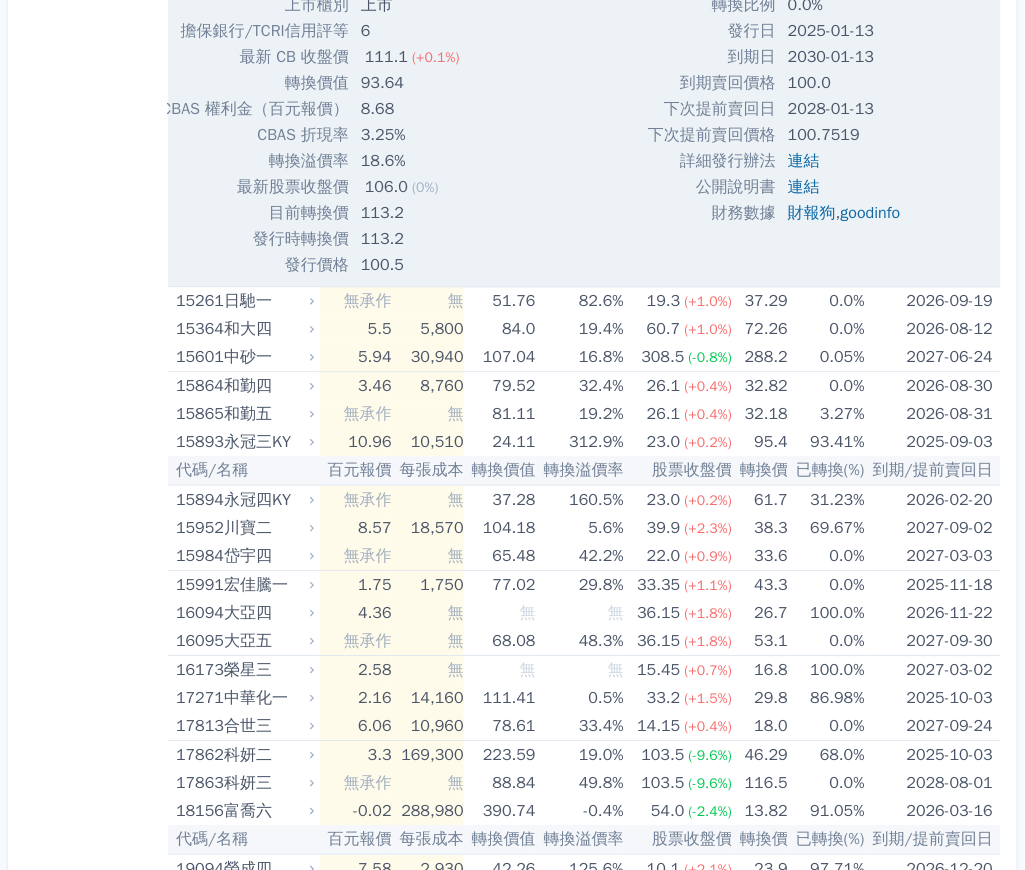 click on "按代號排序
即將/近期發行
一年內到期
轉換比例
低收盤價
轉換價值接近百元
低轉換溢價
CBAS權利金
高賣回報酬率" at bounding box center (96, 5423) 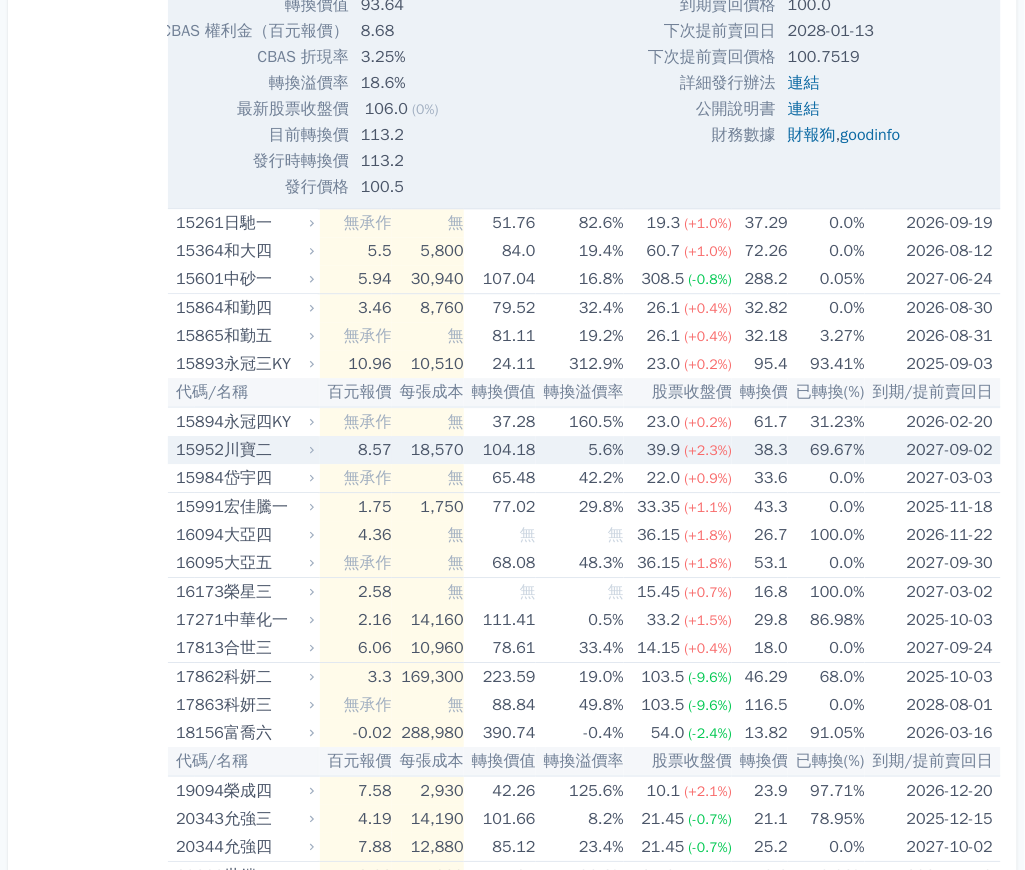 scroll, scrollTop: 1200, scrollLeft: 0, axis: vertical 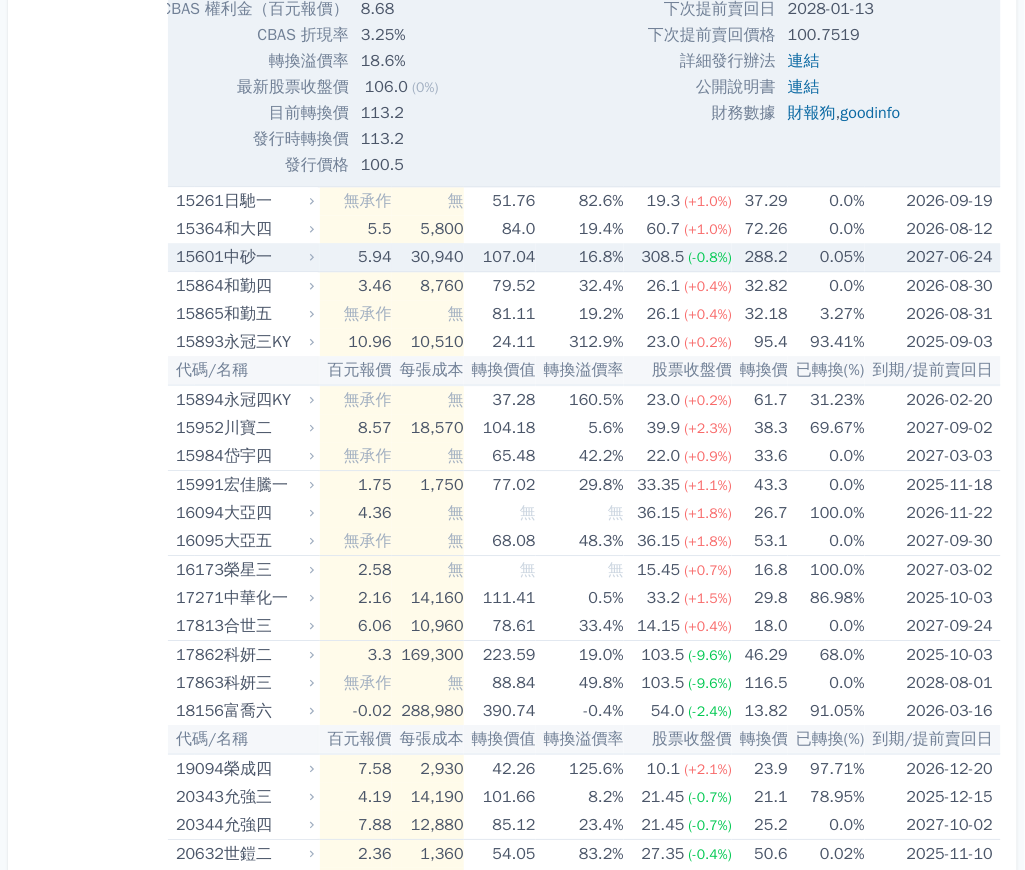 click on "107.04" at bounding box center (500, 257) 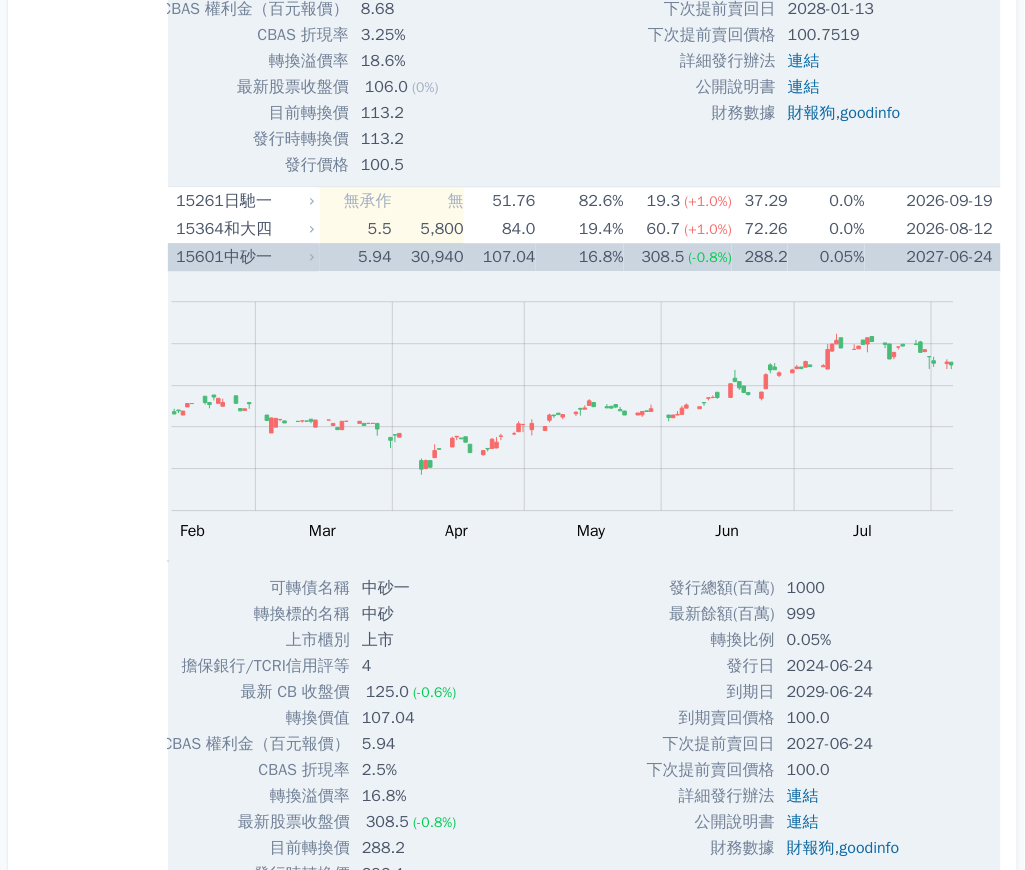 click on "107.04" at bounding box center [500, 257] 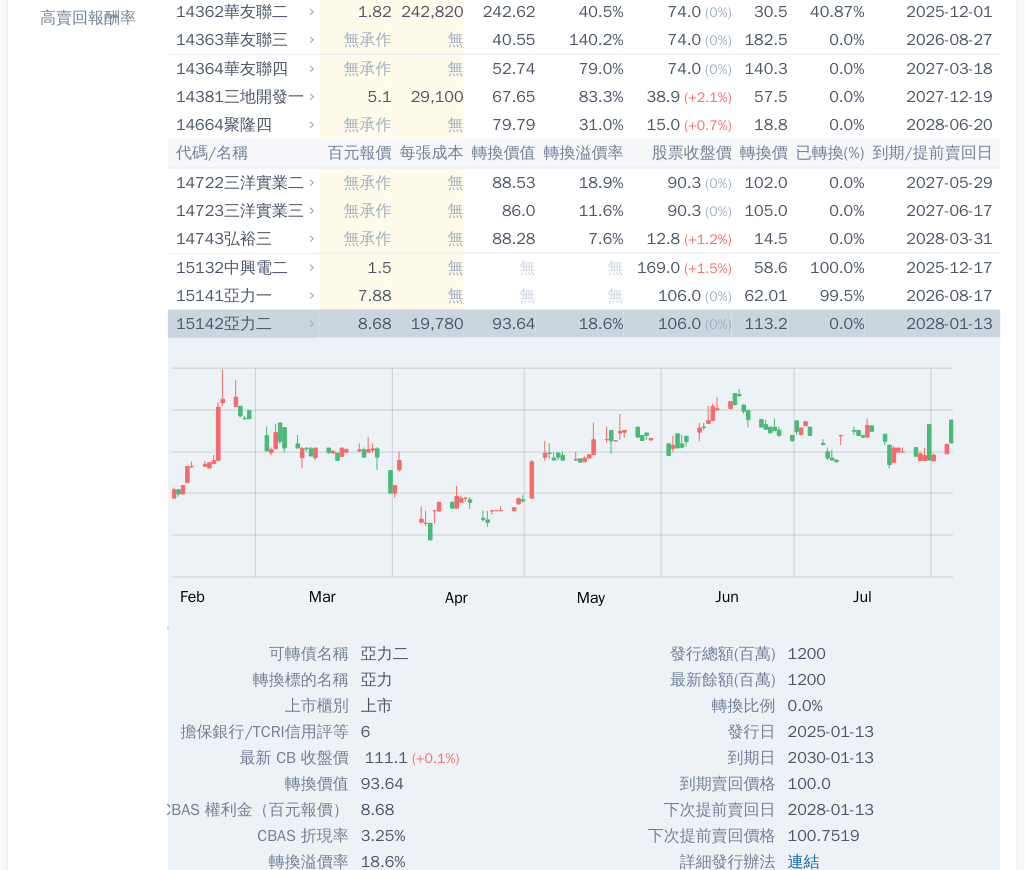 scroll, scrollTop: 300, scrollLeft: 0, axis: vertical 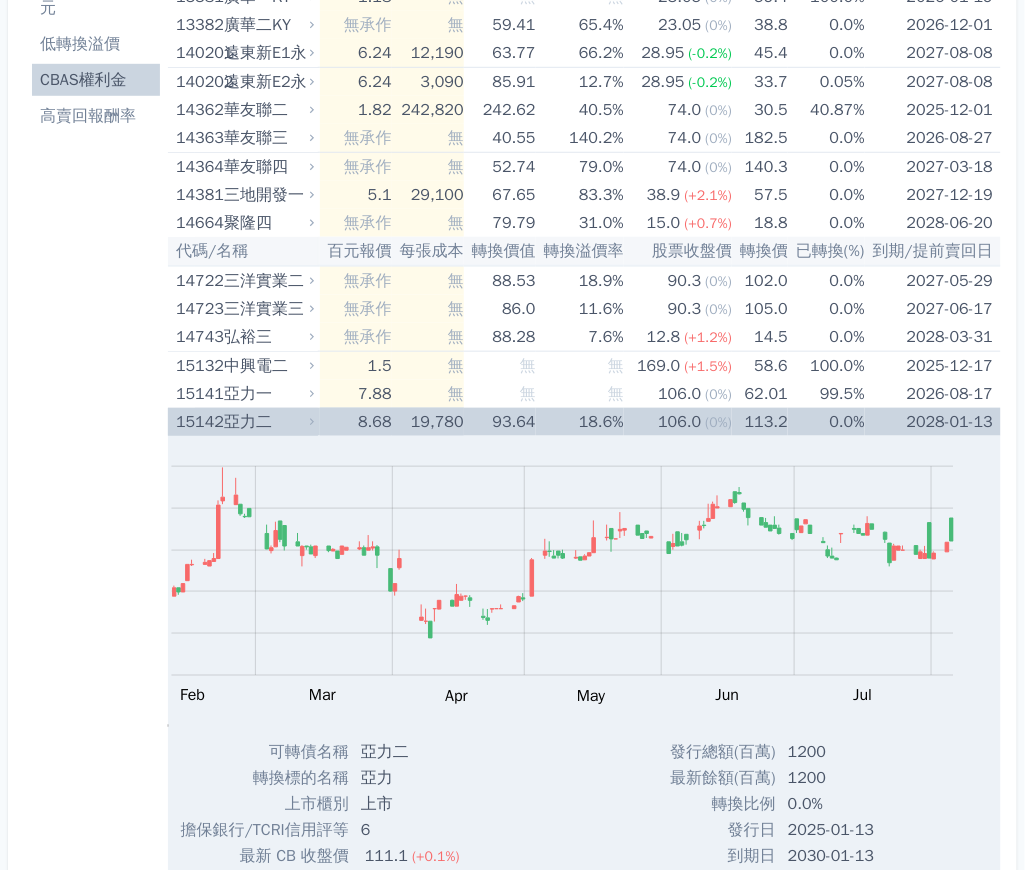 click on "93.64" at bounding box center [500, 422] 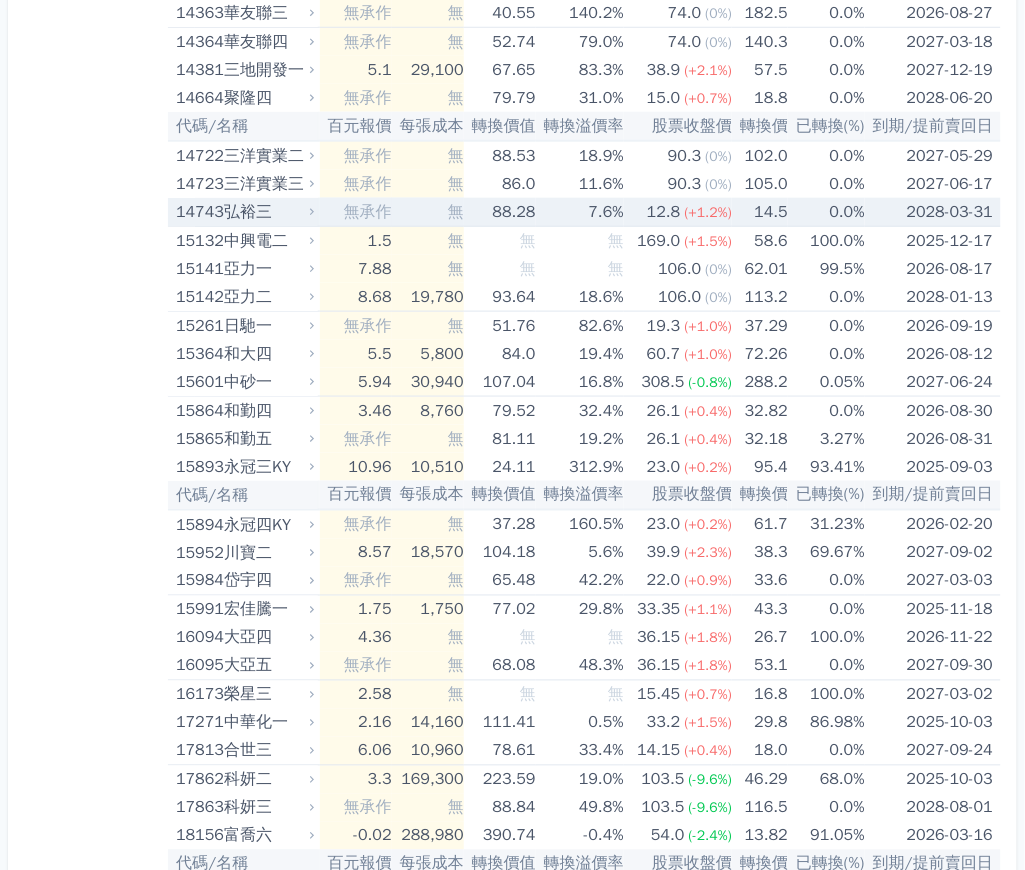 scroll, scrollTop: 399, scrollLeft: 0, axis: vertical 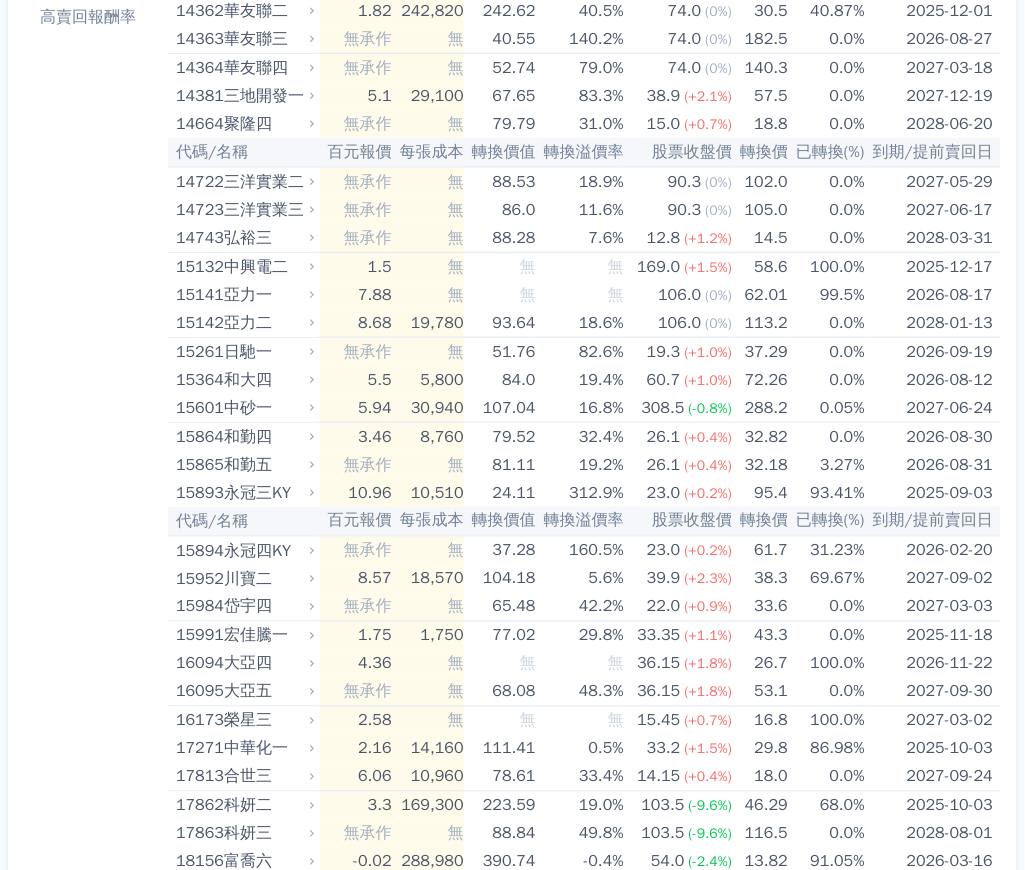 click on "按代號排序
即將/近期發行
一年內到期
轉換比例
低收盤價
轉換價值接近百元
低轉換溢價
CBAS權利金
高賣回報酬率" at bounding box center (96, 5799) 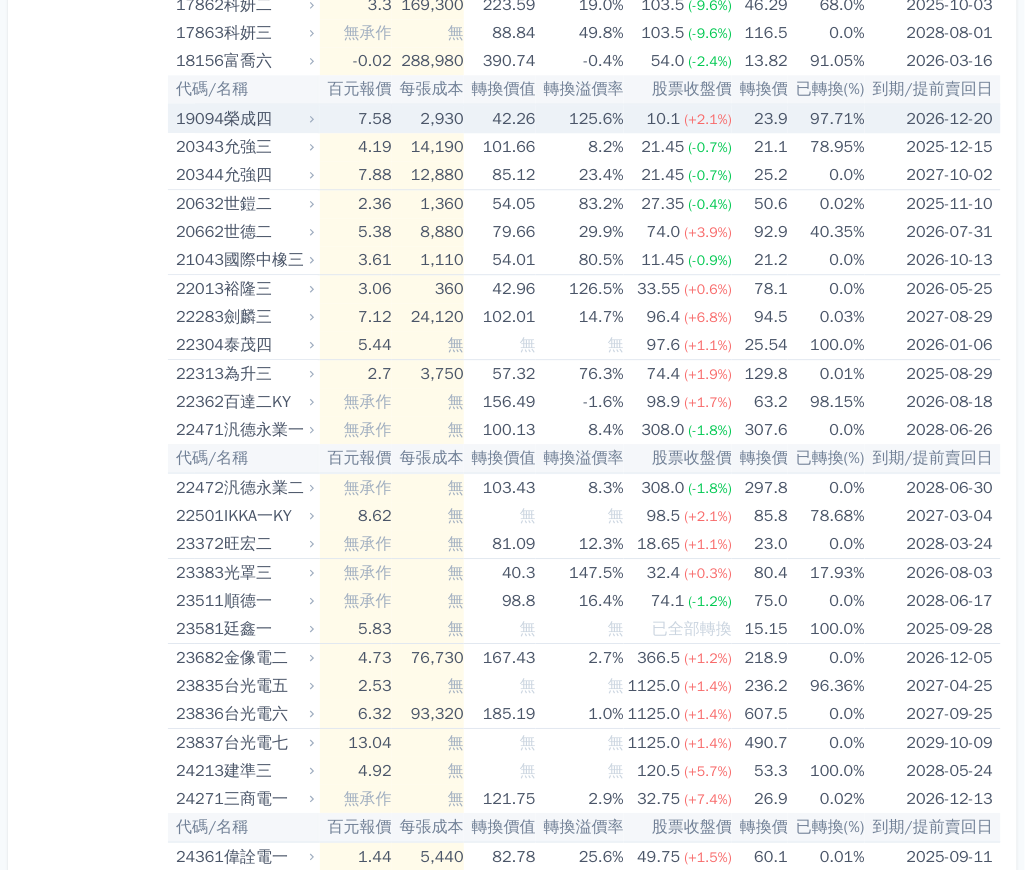 scroll, scrollTop: 1300, scrollLeft: 0, axis: vertical 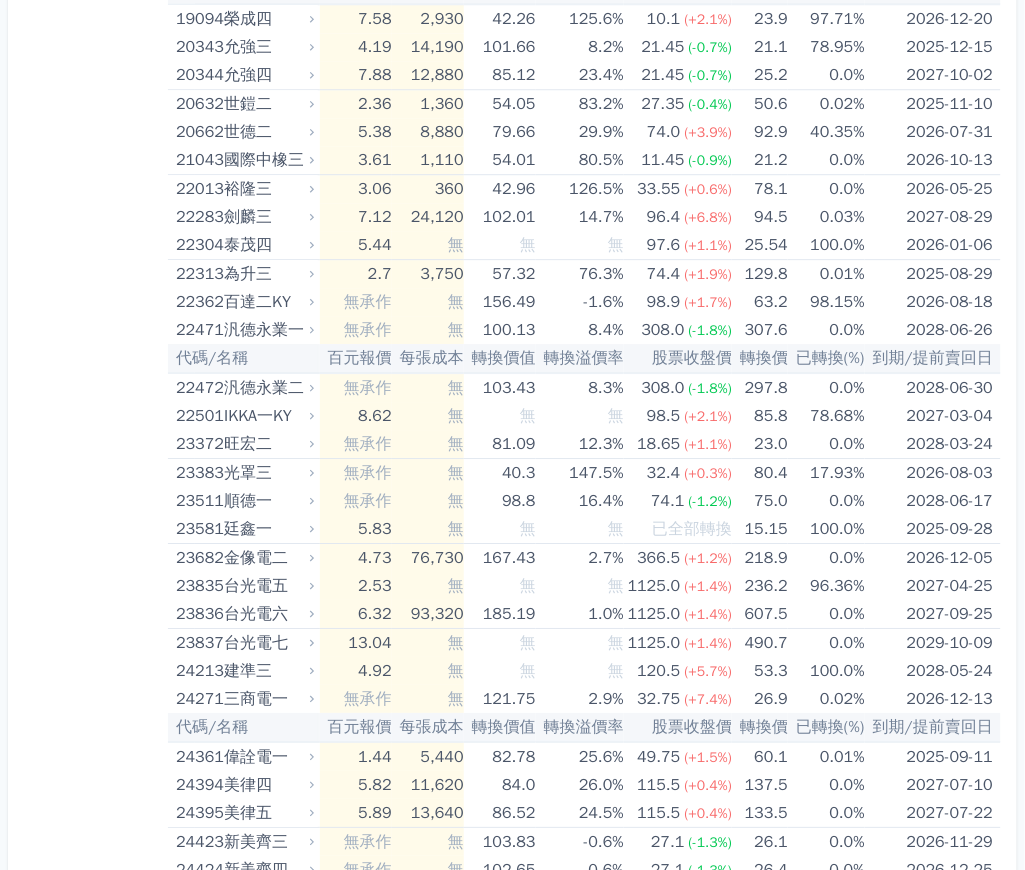 click on "按代號排序
即將/近期發行
一年內到期
轉換比例
低收盤價
轉換價值接近百元
低轉換溢價
CBAS權利金
高賣回報酬率" at bounding box center (96, 4898) 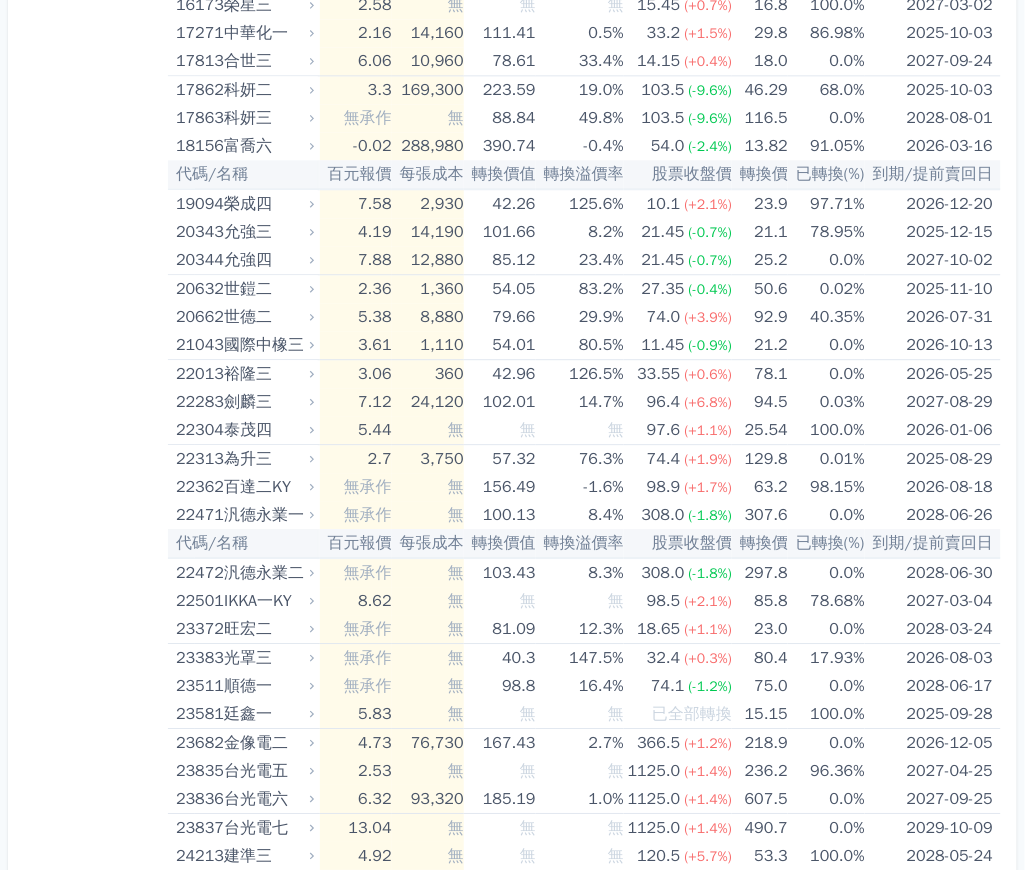 scroll, scrollTop: 1200, scrollLeft: 0, axis: vertical 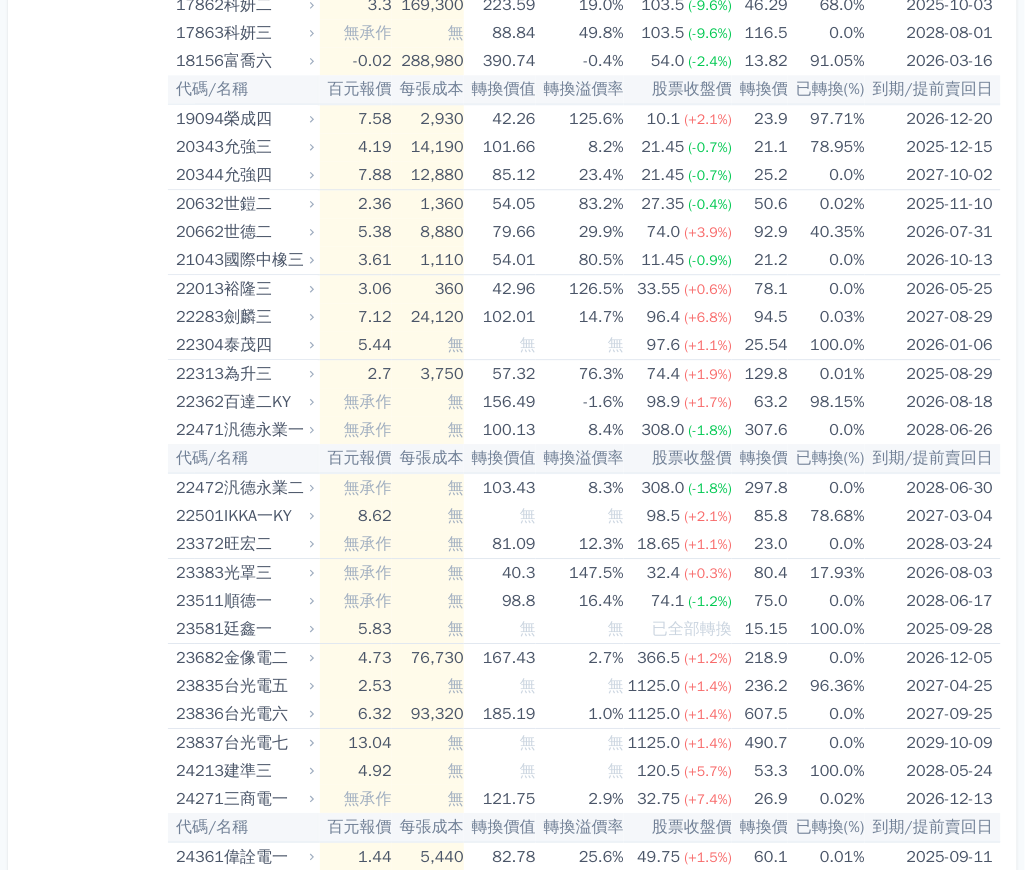 drag, startPoint x: 453, startPoint y: 493, endPoint x: 99, endPoint y: 392, distance: 368.12634 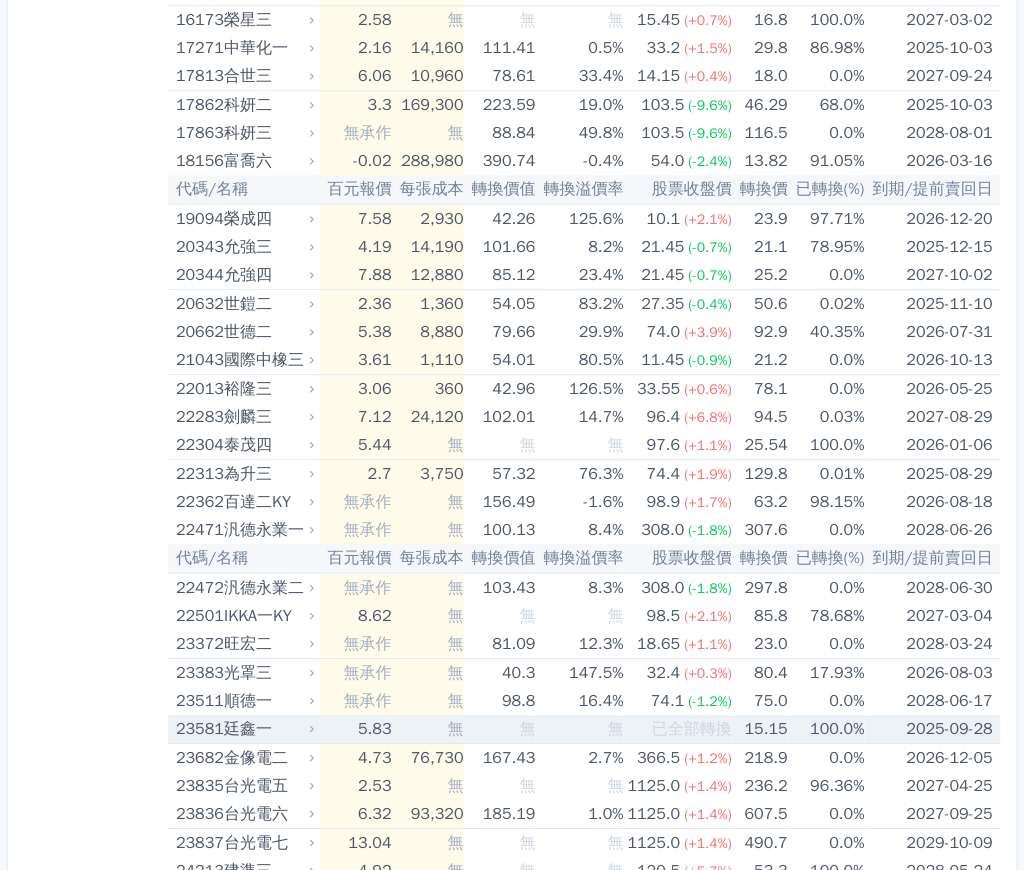 scroll, scrollTop: 1200, scrollLeft: 0, axis: vertical 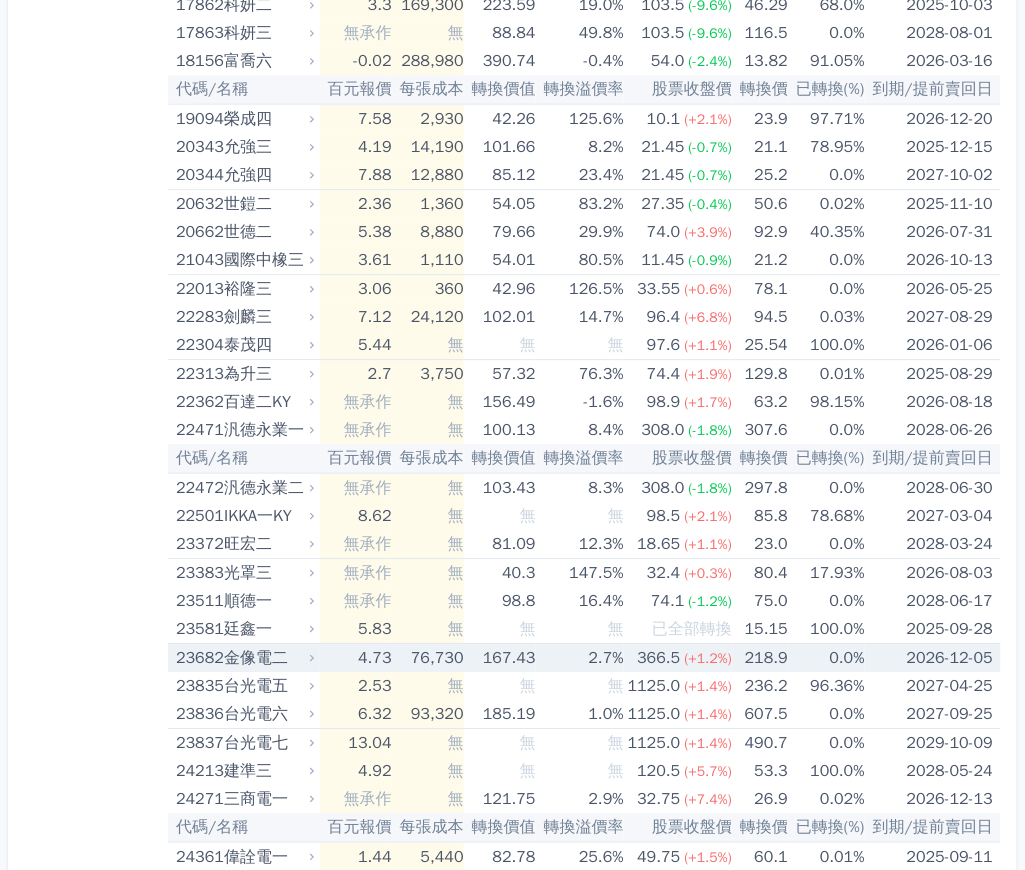 drag, startPoint x: 435, startPoint y: 650, endPoint x: 61, endPoint y: 655, distance: 374.03342 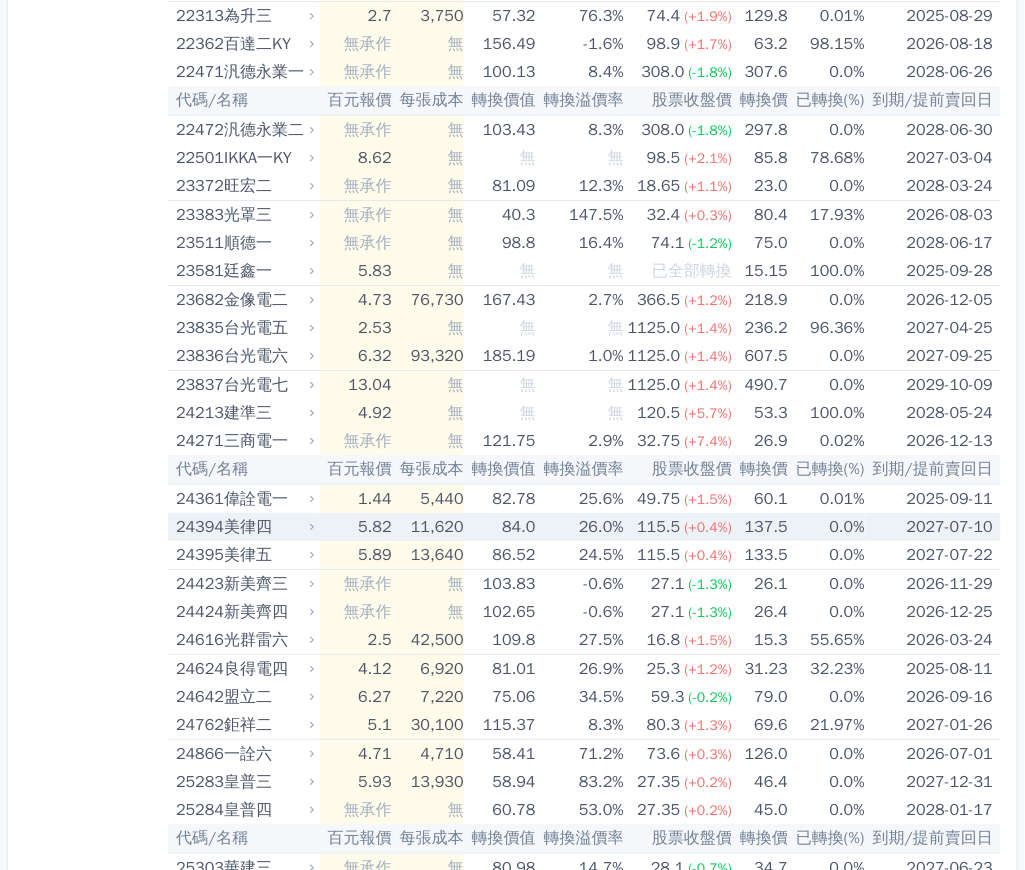 scroll, scrollTop: 1599, scrollLeft: 0, axis: vertical 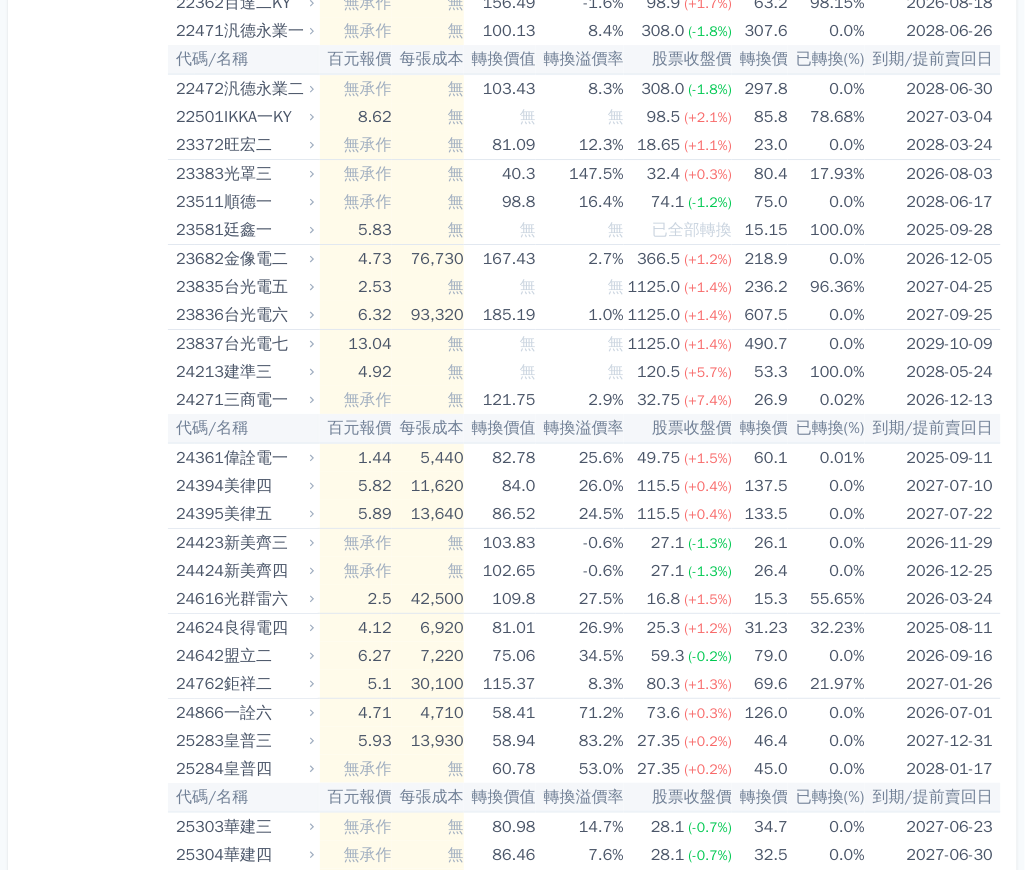 click on "按代號排序
即將/近期發行
一年內到期
轉換比例
低收盤價
轉換價值接近百元
低轉換溢價
CBAS權利金
高賣回報酬率" at bounding box center [96, 4599] 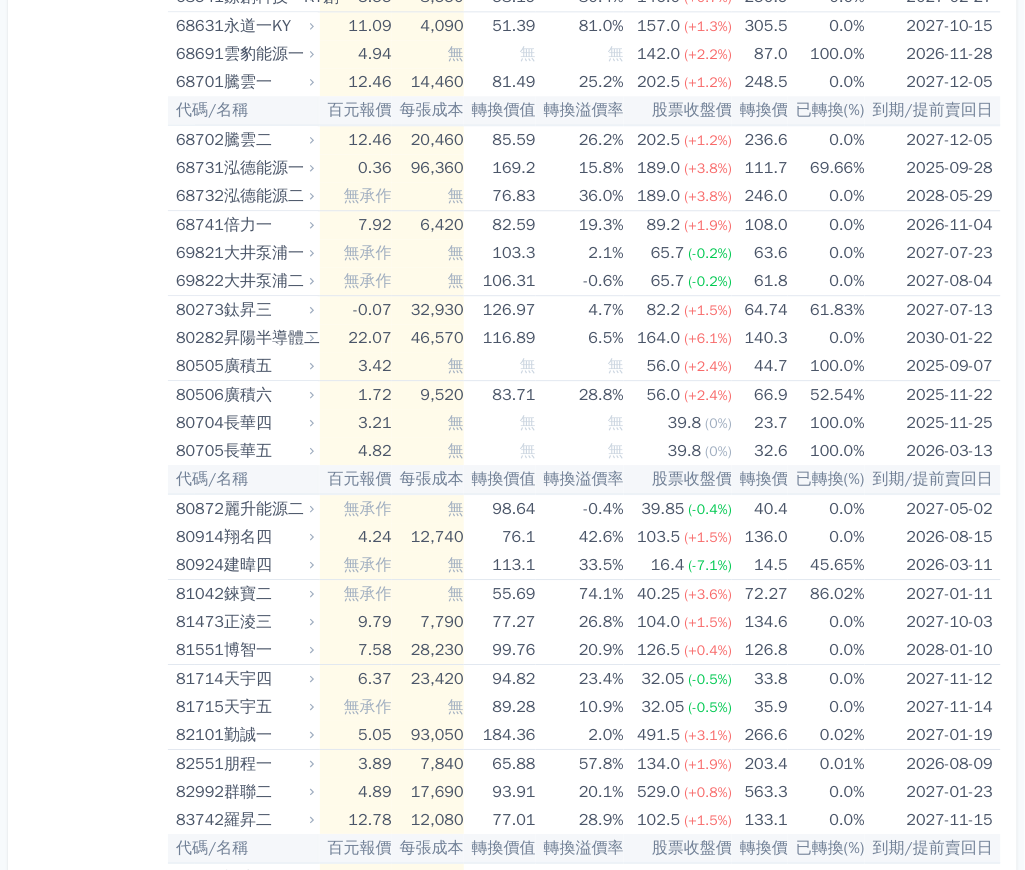 scroll, scrollTop: 10236, scrollLeft: 0, axis: vertical 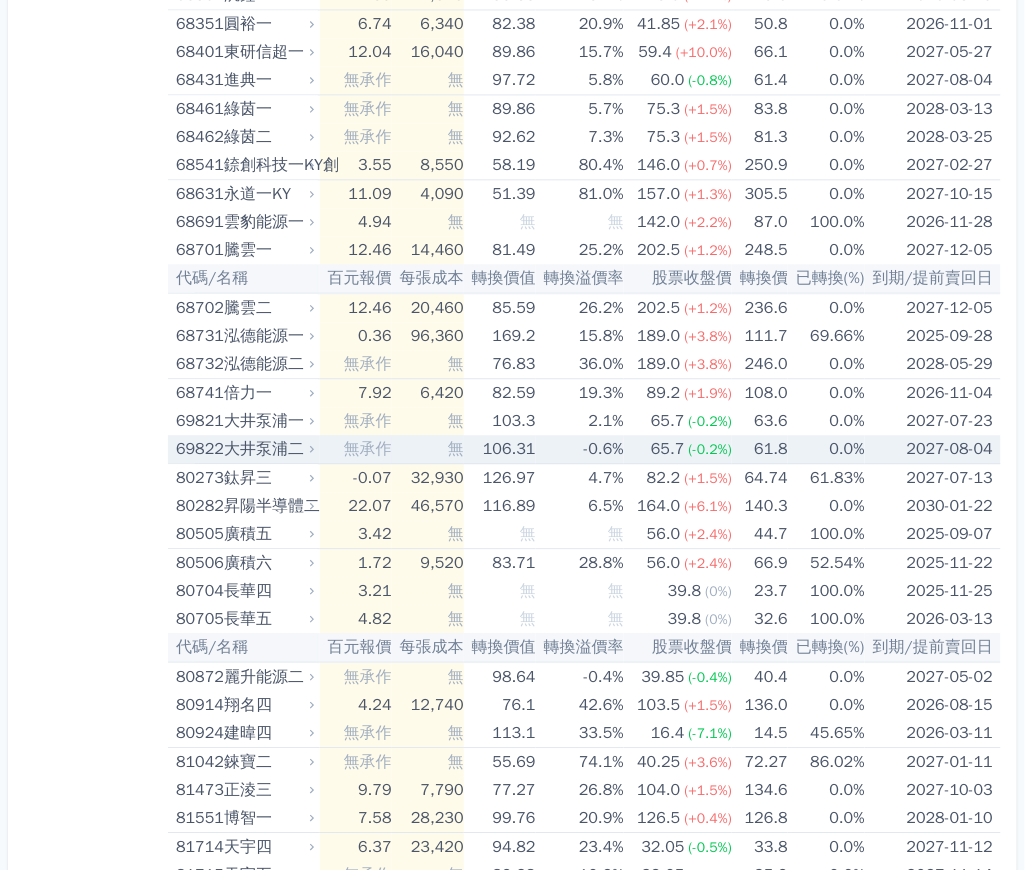 drag, startPoint x: 522, startPoint y: 409, endPoint x: 623, endPoint y: 321, distance: 133.95895 